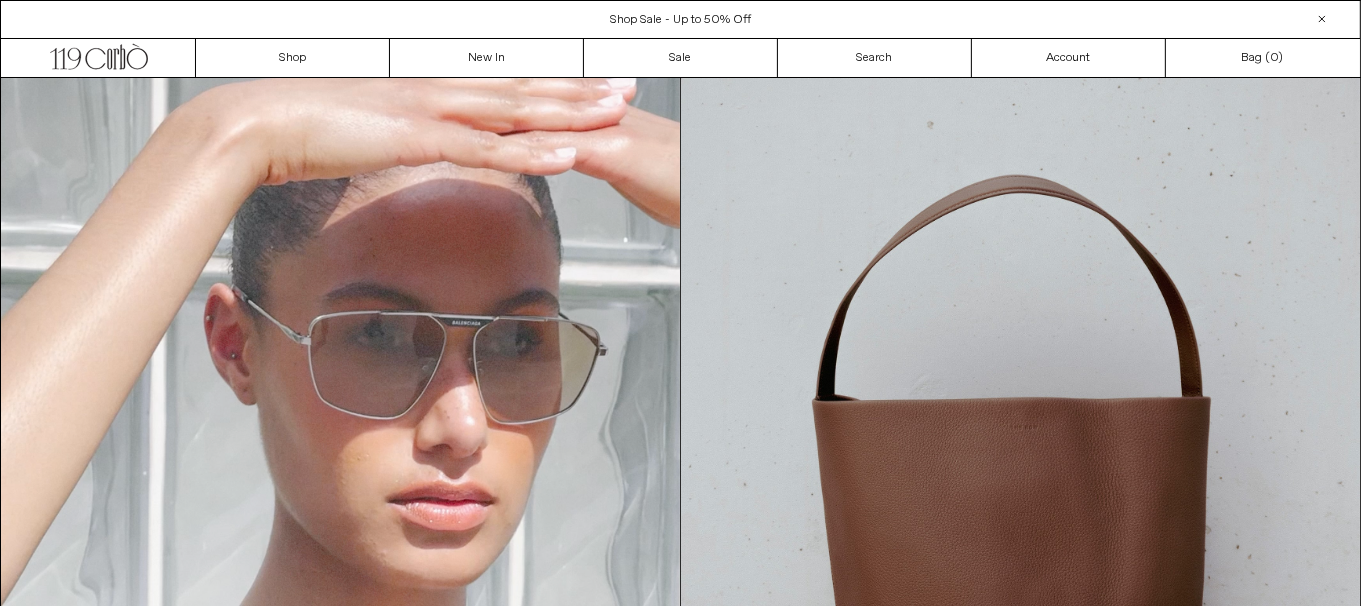 scroll, scrollTop: 0, scrollLeft: 0, axis: both 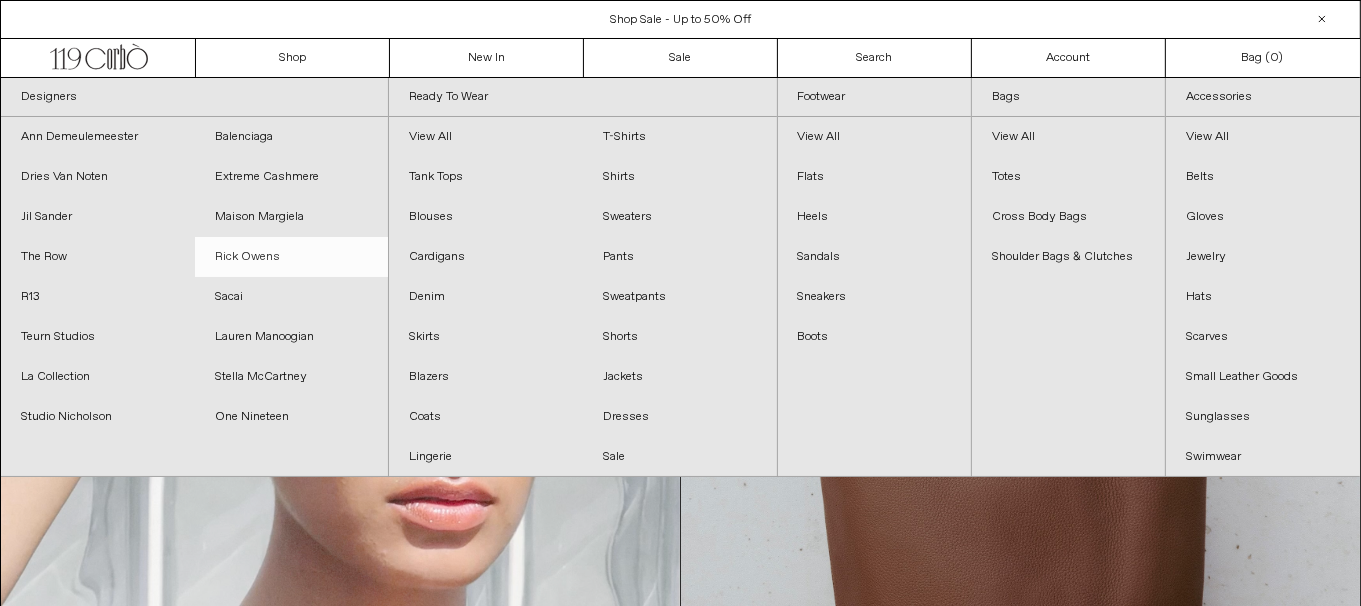 click on "Rick Owens" at bounding box center (292, 257) 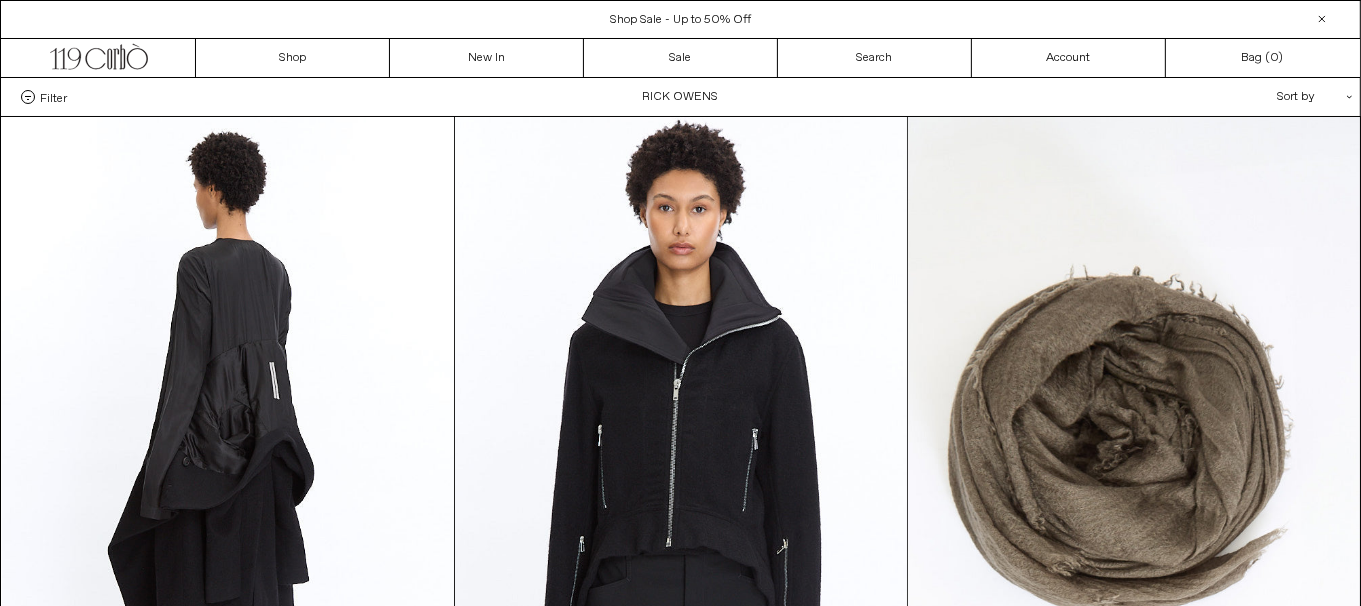 scroll, scrollTop: 0, scrollLeft: 0, axis: both 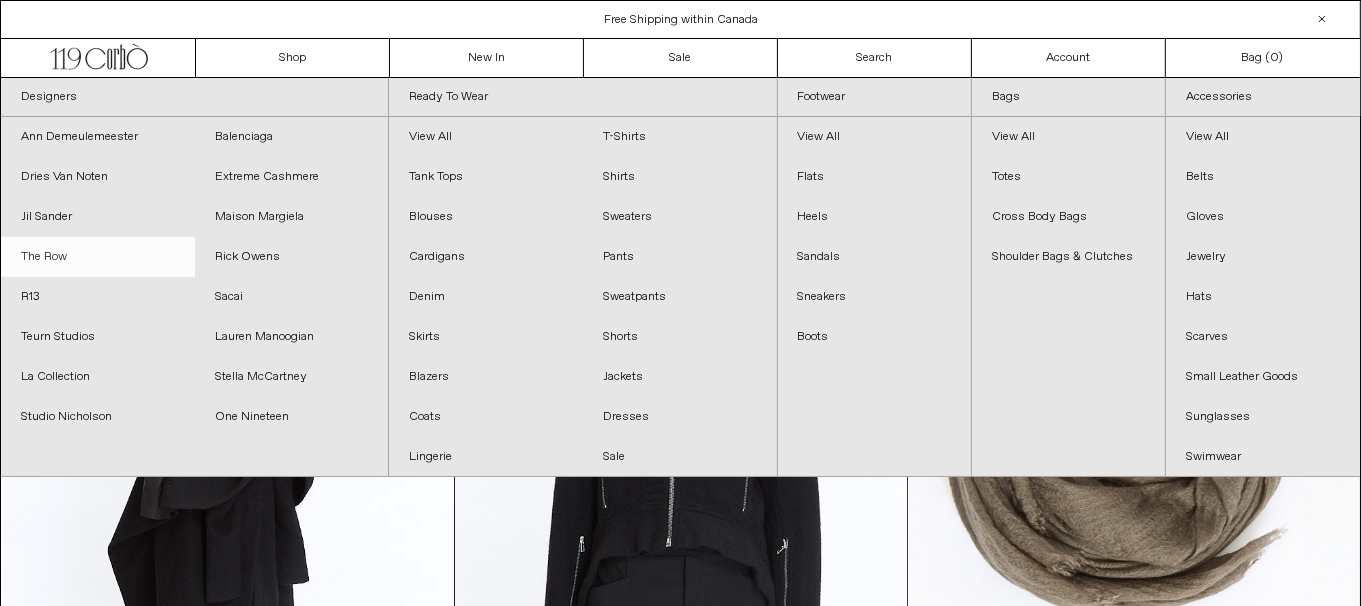 click on "The Row" at bounding box center (98, 257) 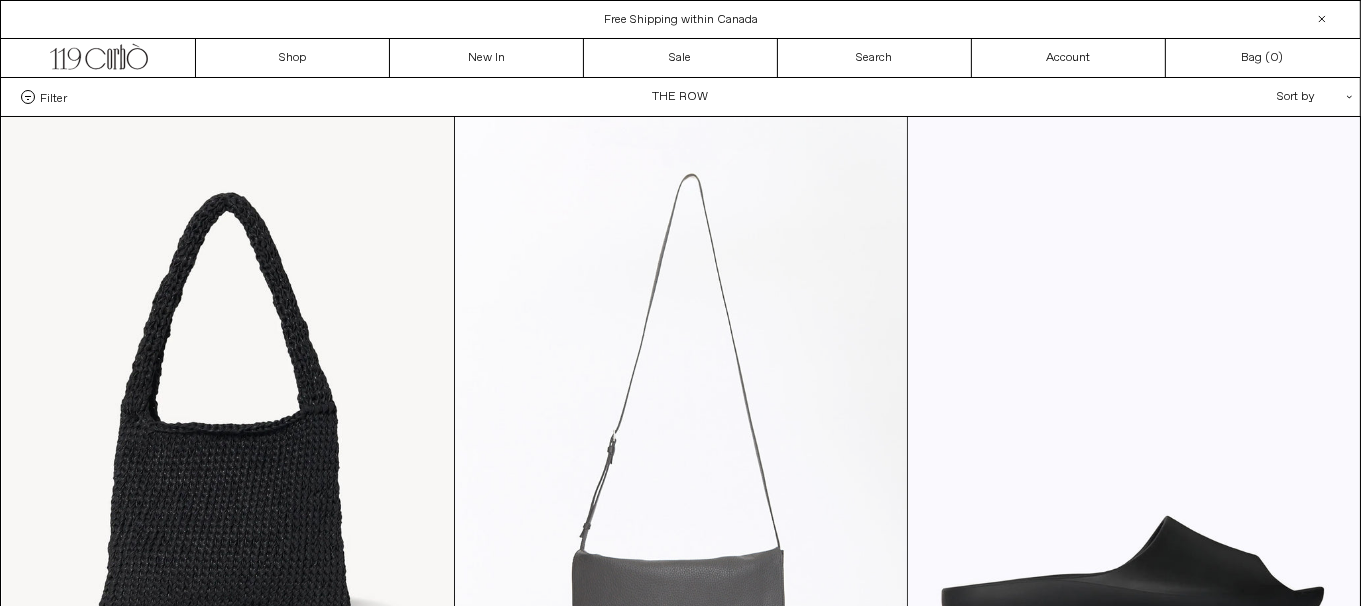 scroll, scrollTop: 0, scrollLeft: 0, axis: both 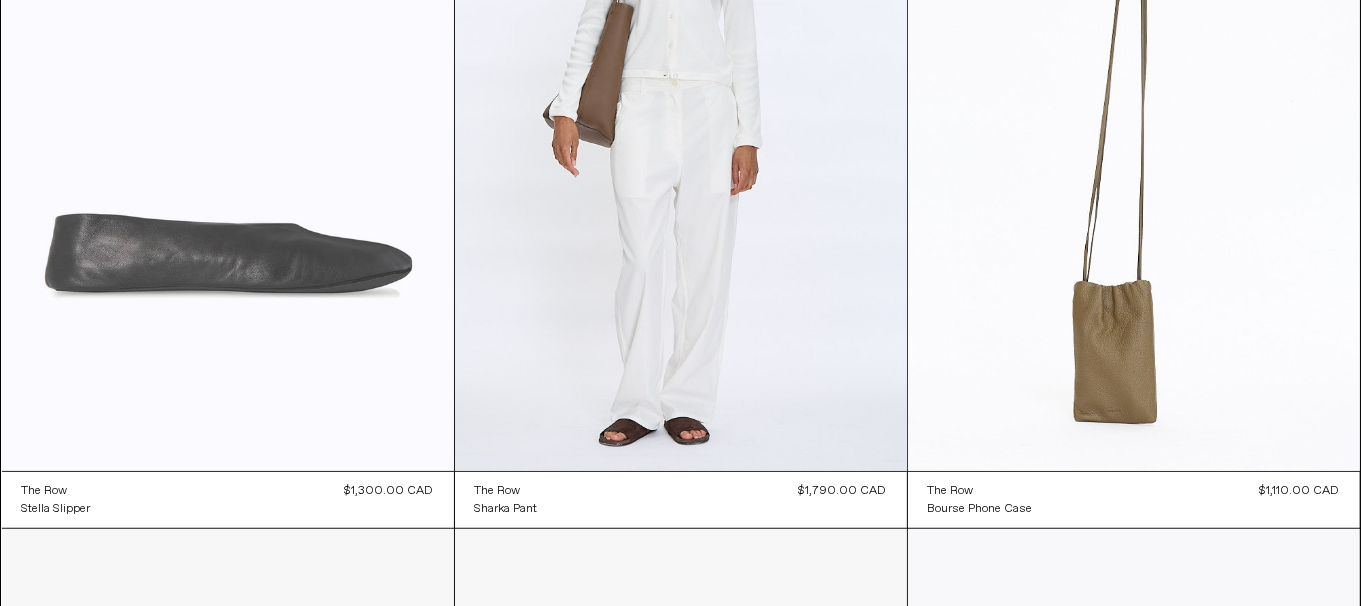 click at bounding box center (228, 132) 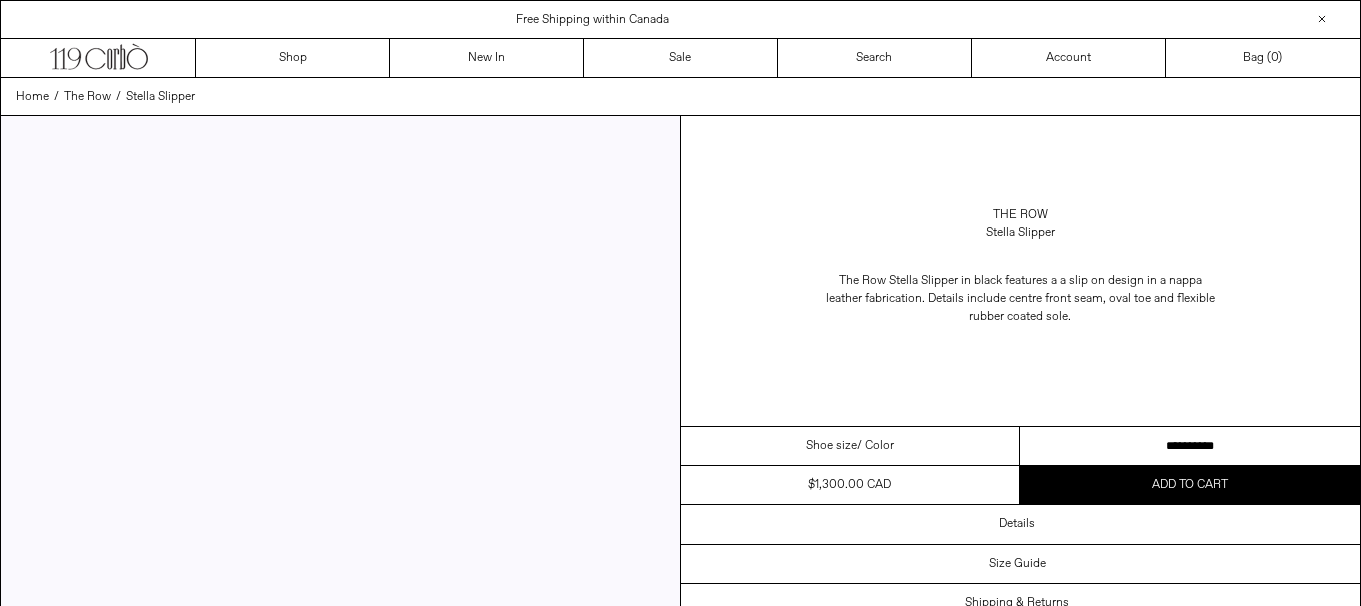 scroll, scrollTop: 0, scrollLeft: 0, axis: both 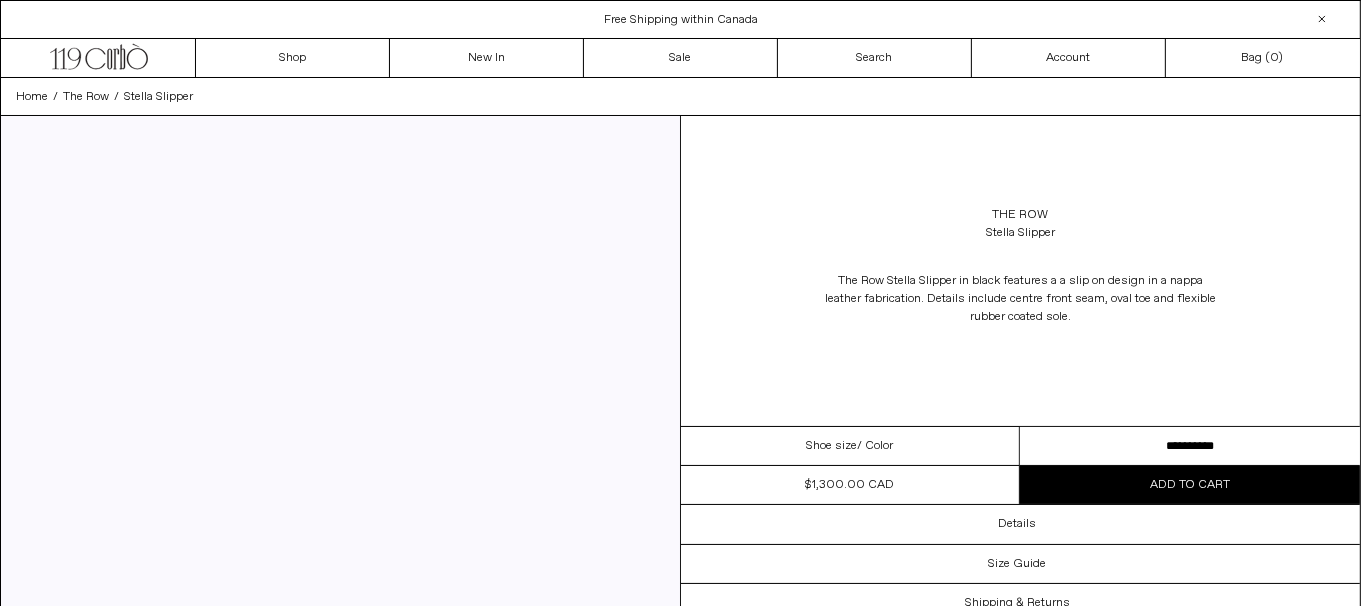 click on "**********" at bounding box center [1190, 446] 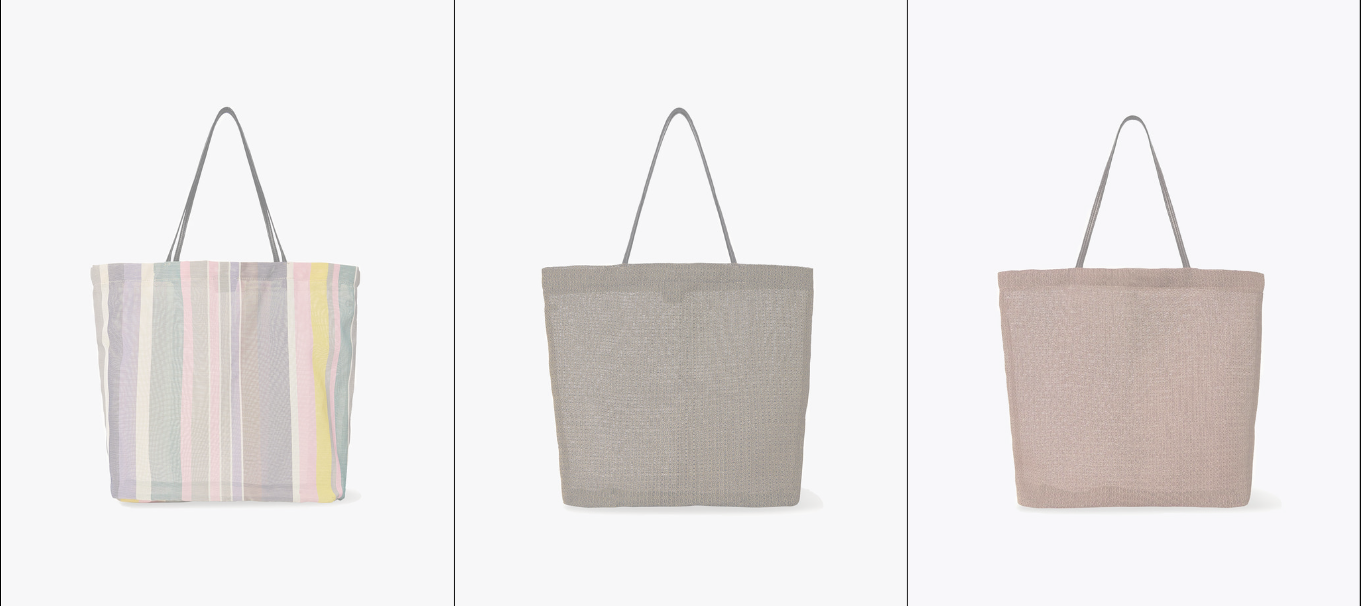scroll, scrollTop: 0, scrollLeft: 0, axis: both 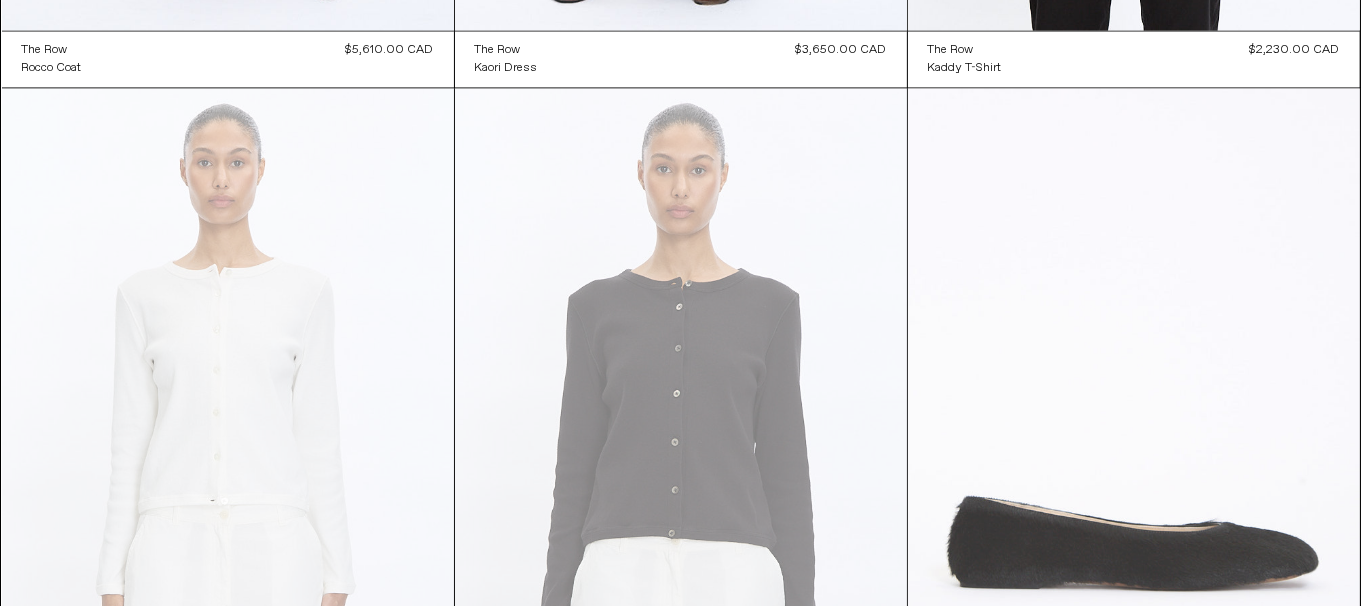 click at bounding box center [1134, 427] 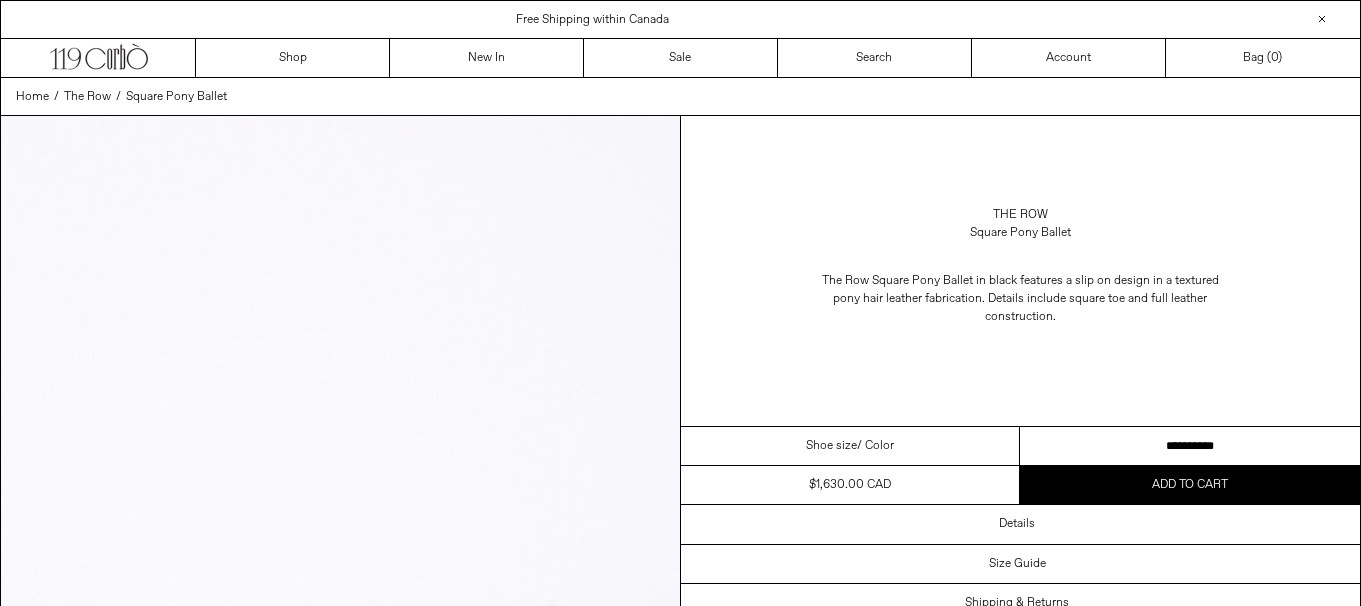 scroll, scrollTop: 0, scrollLeft: 0, axis: both 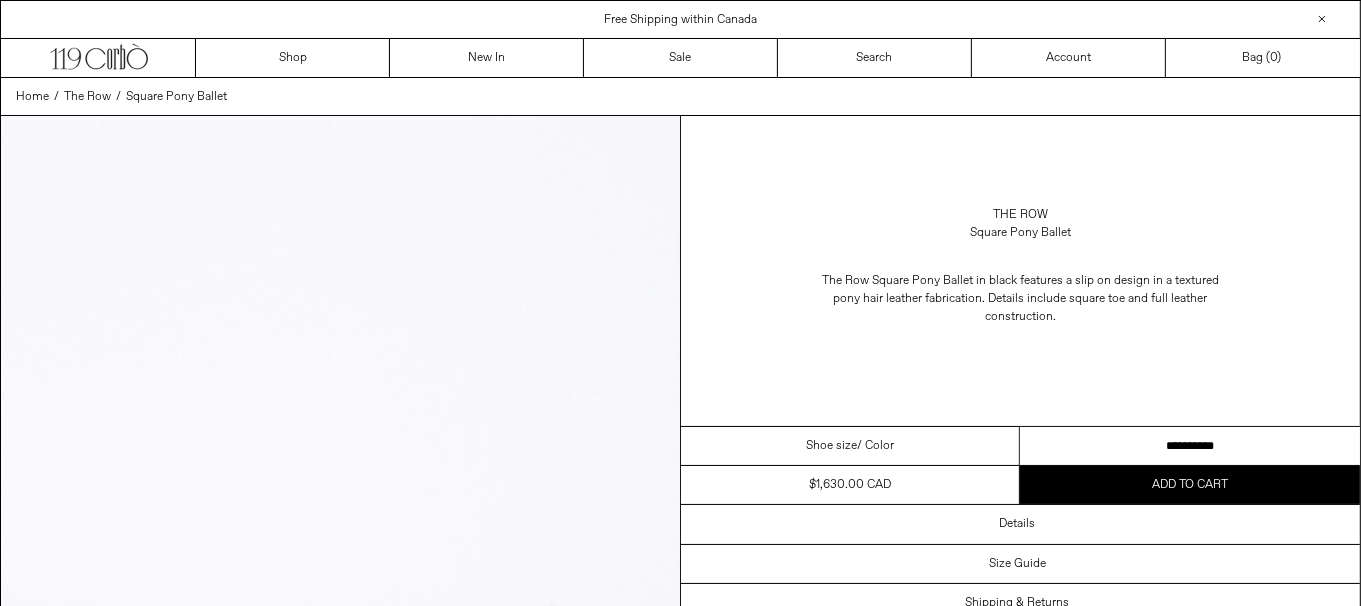 click on "**********" at bounding box center (1190, 446) 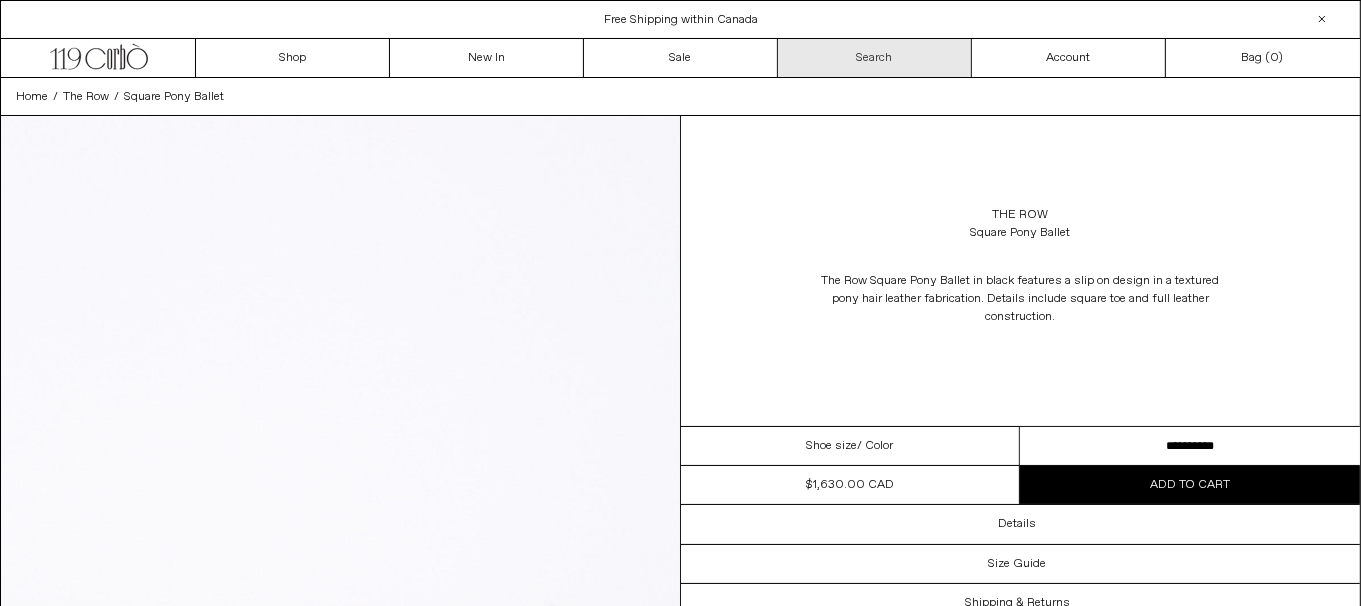 scroll, scrollTop: 0, scrollLeft: 0, axis: both 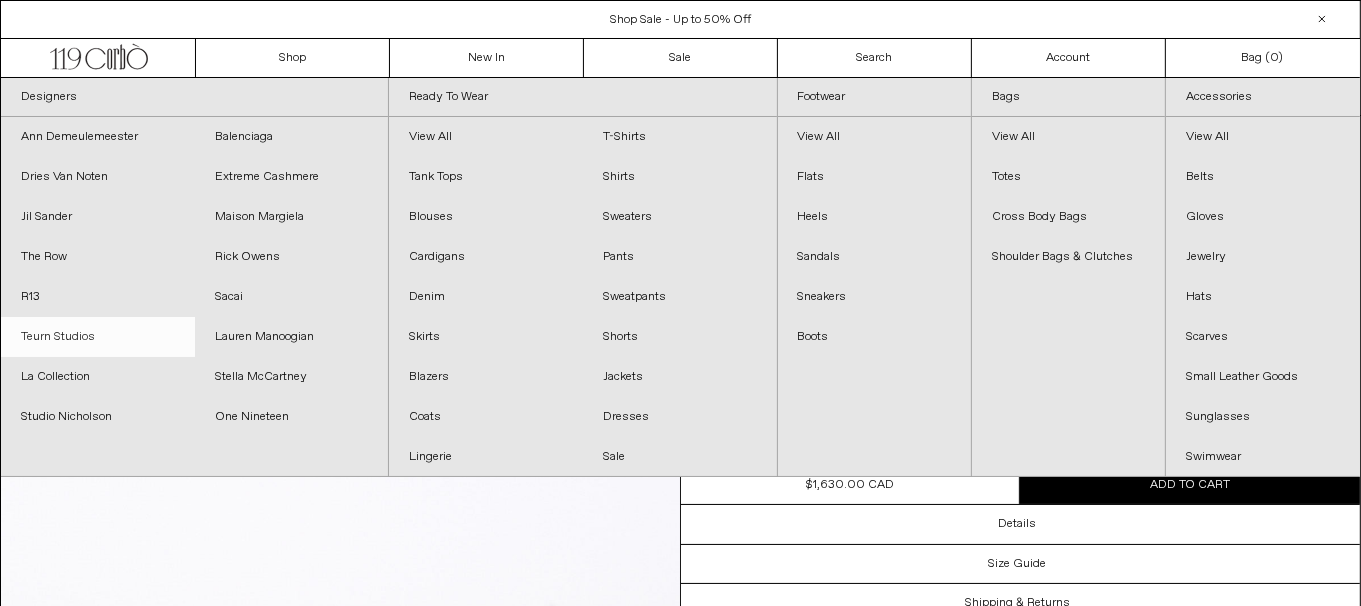 click on "Teurn Studios" at bounding box center [98, 337] 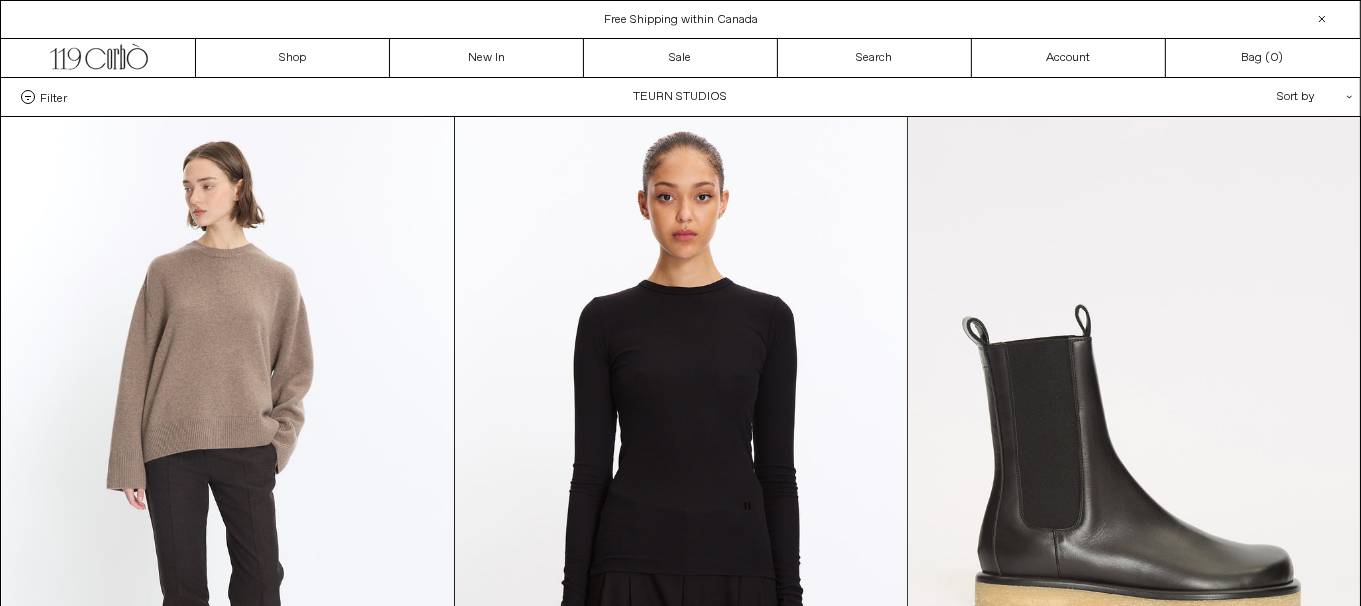 scroll, scrollTop: 0, scrollLeft: 0, axis: both 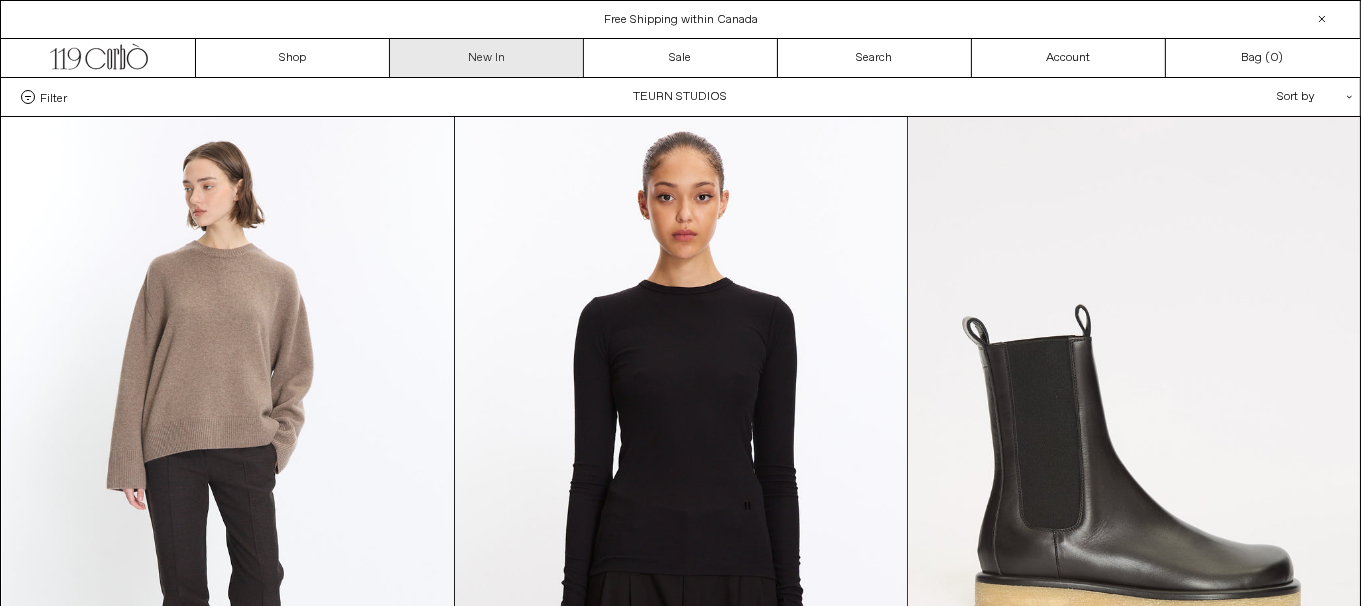 click on "New In" at bounding box center (487, 58) 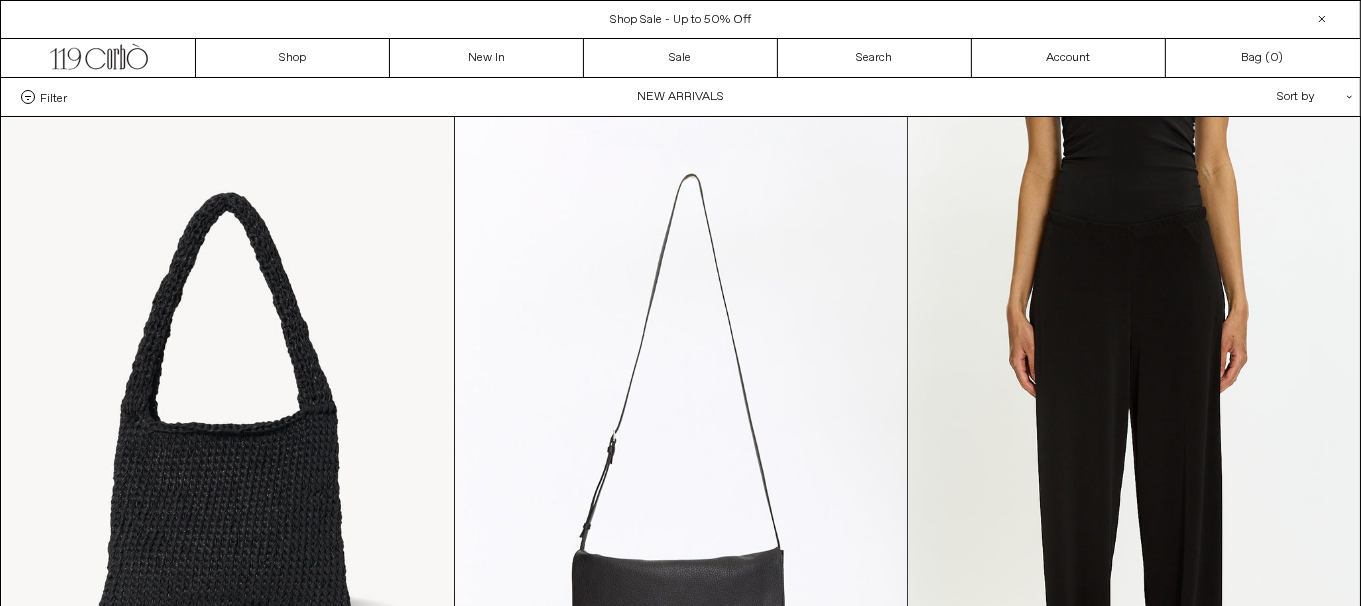 scroll, scrollTop: 0, scrollLeft: 0, axis: both 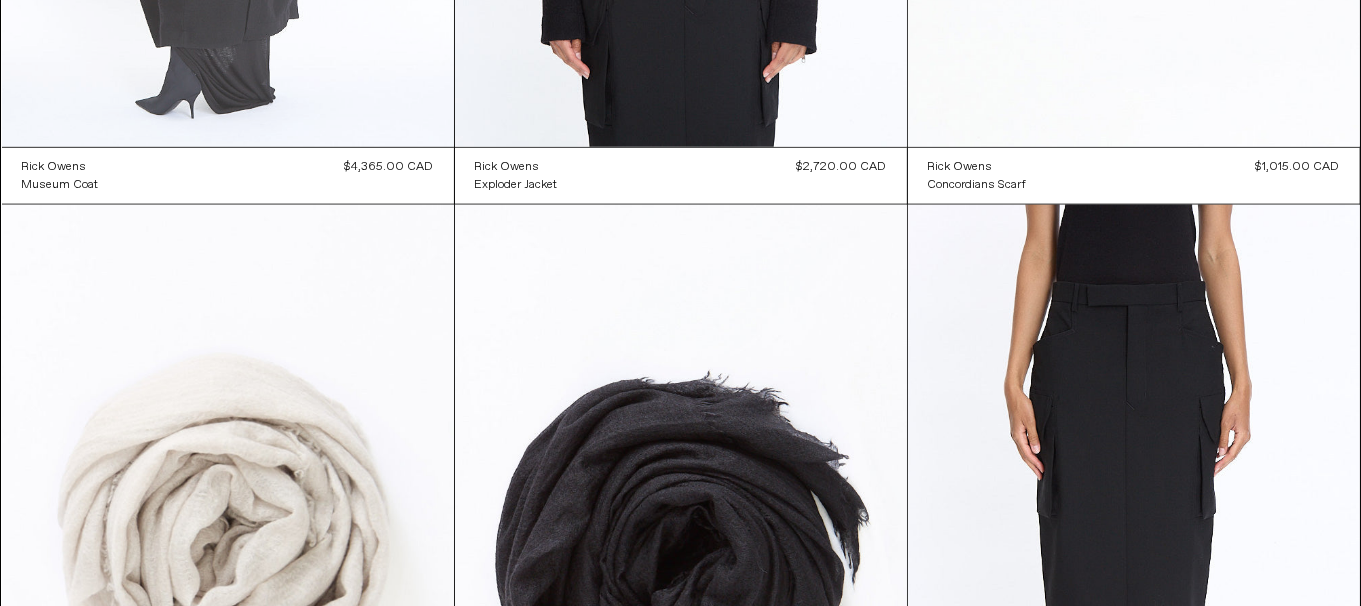 click at bounding box center (228, -192) 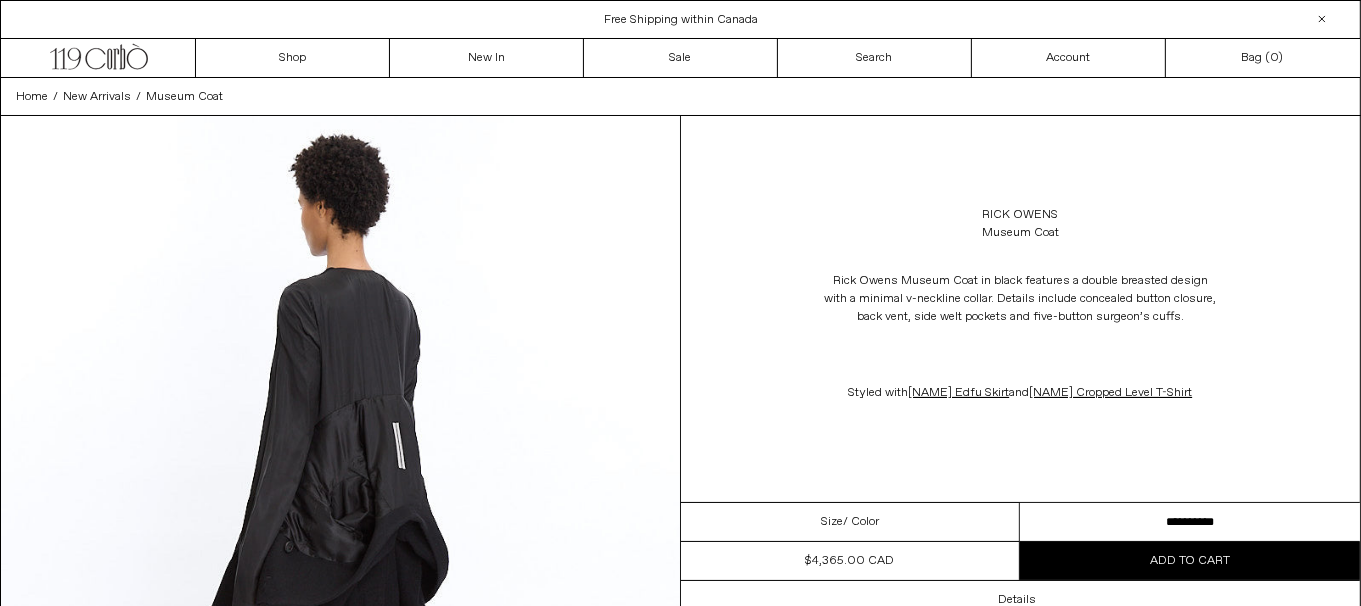 scroll, scrollTop: 0, scrollLeft: 0, axis: both 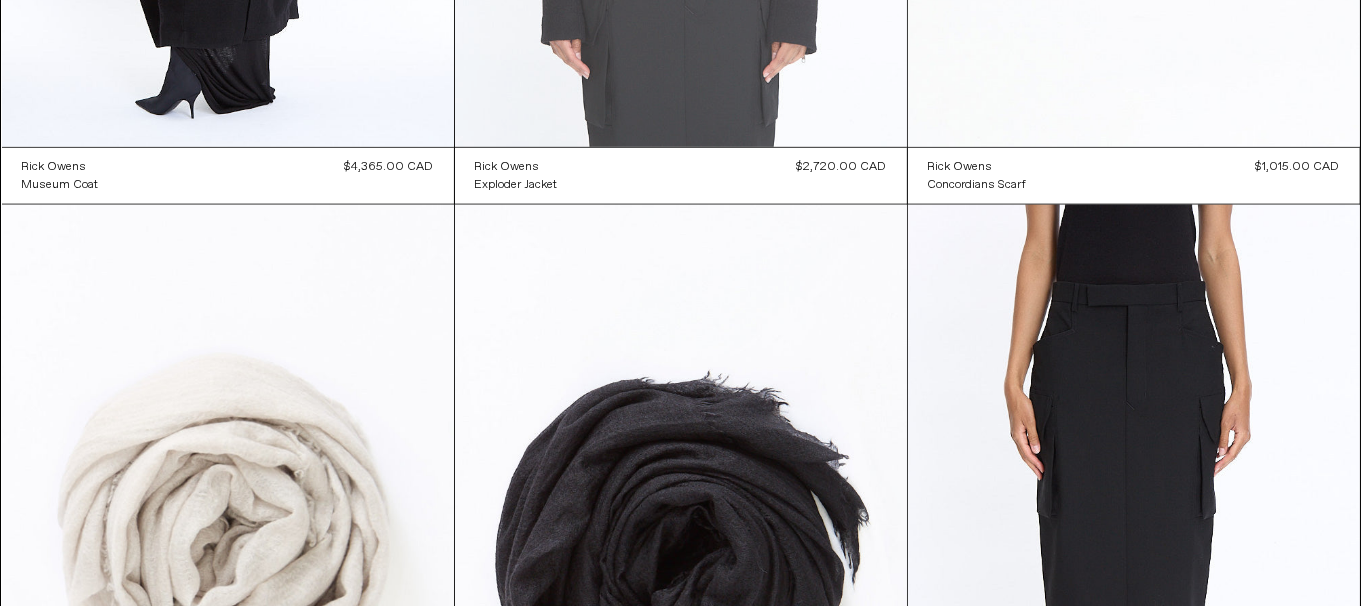 click at bounding box center (681, -192) 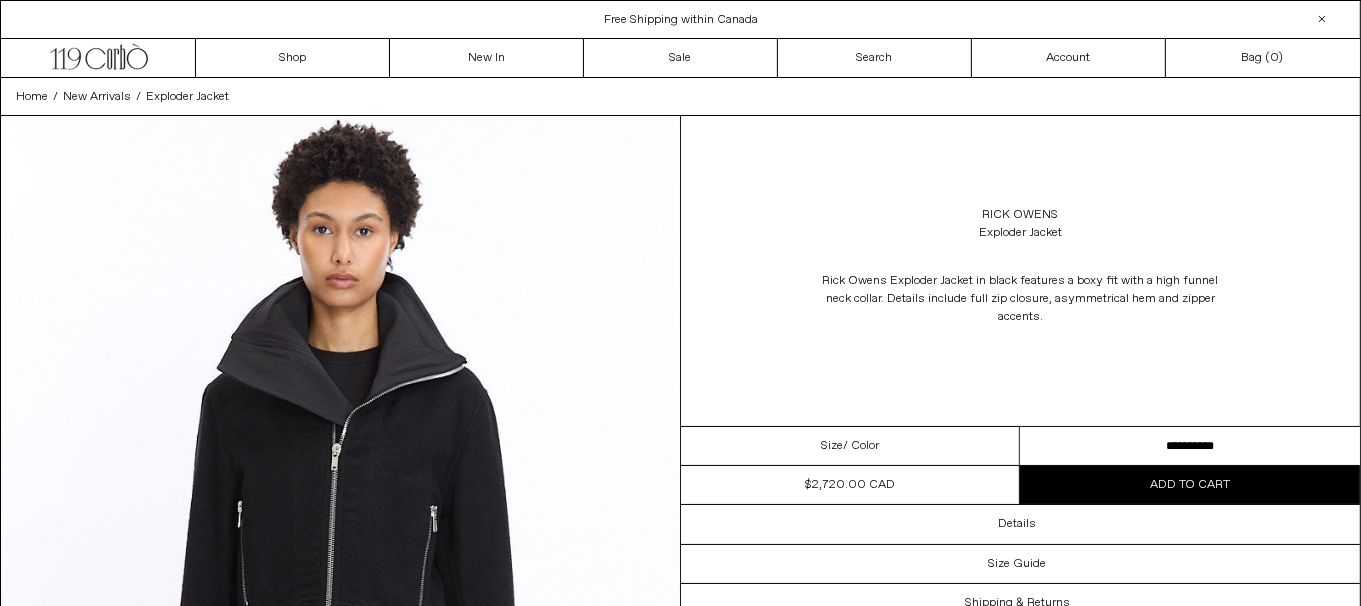 scroll, scrollTop: 0, scrollLeft: 0, axis: both 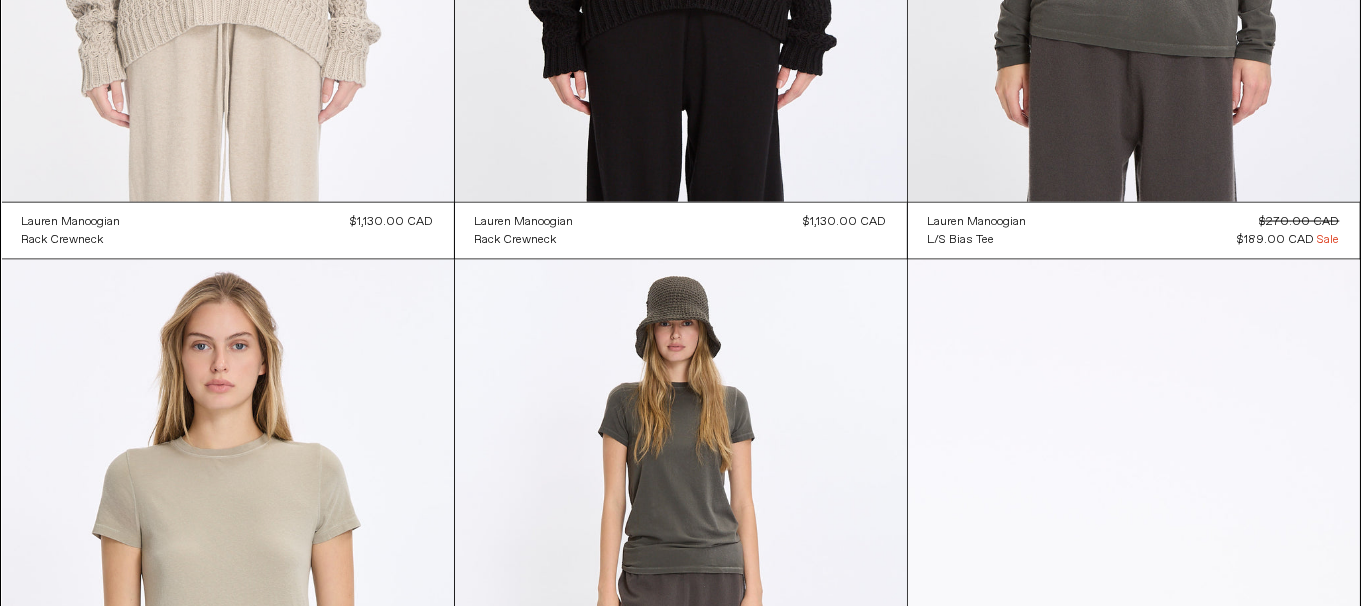 click at bounding box center (228, -137) 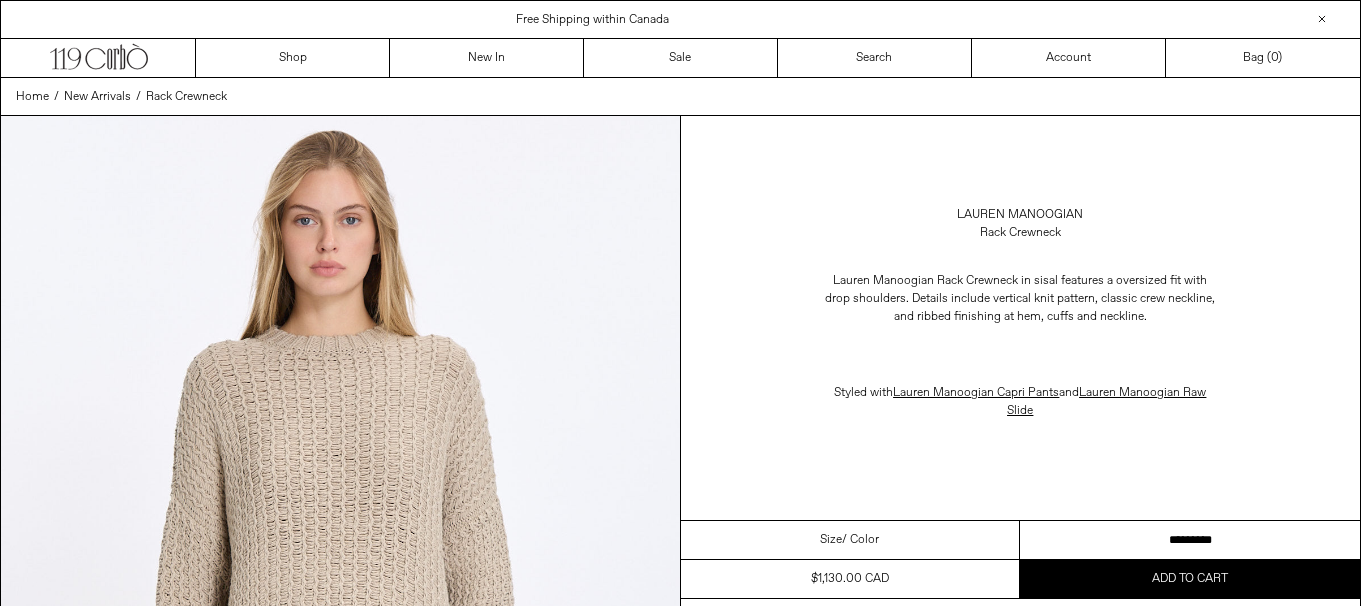 scroll, scrollTop: 0, scrollLeft: 0, axis: both 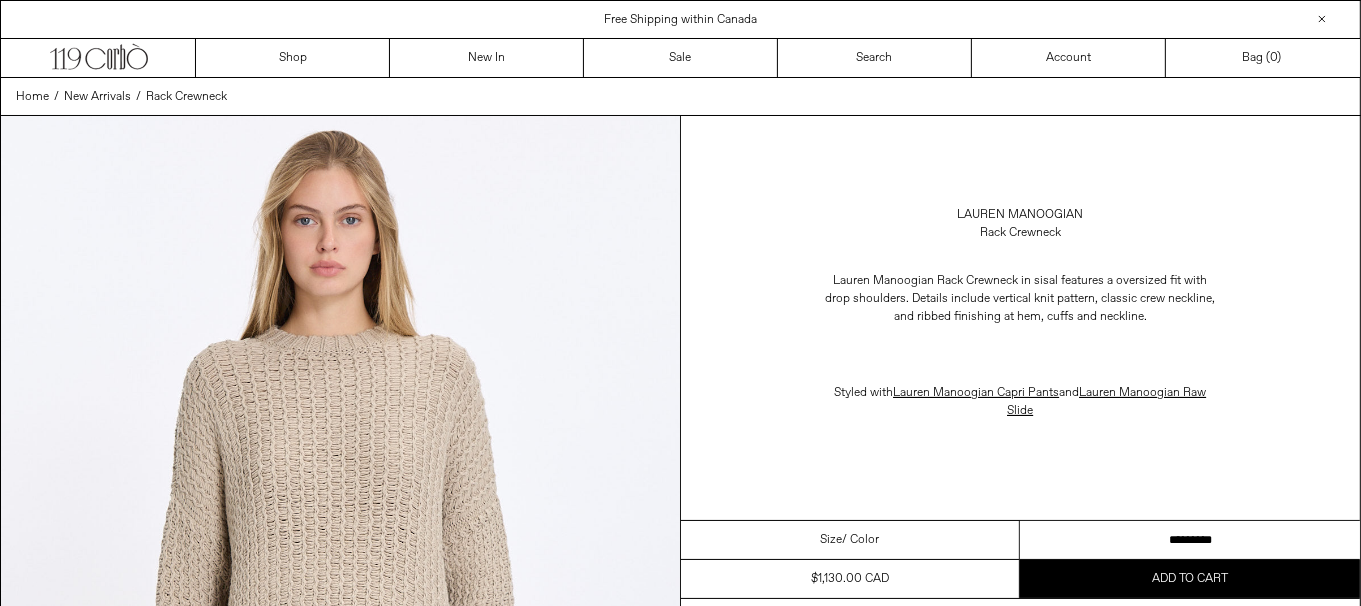 click on "*********
*********" at bounding box center (1190, 540) 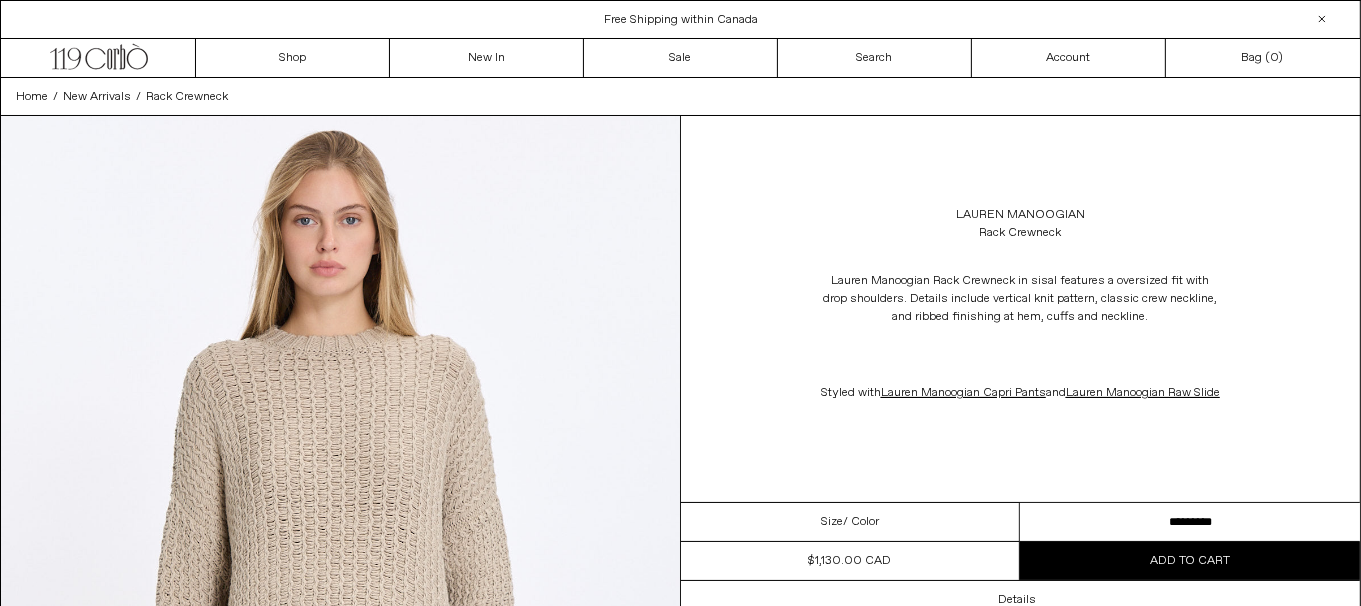 scroll, scrollTop: 0, scrollLeft: 0, axis: both 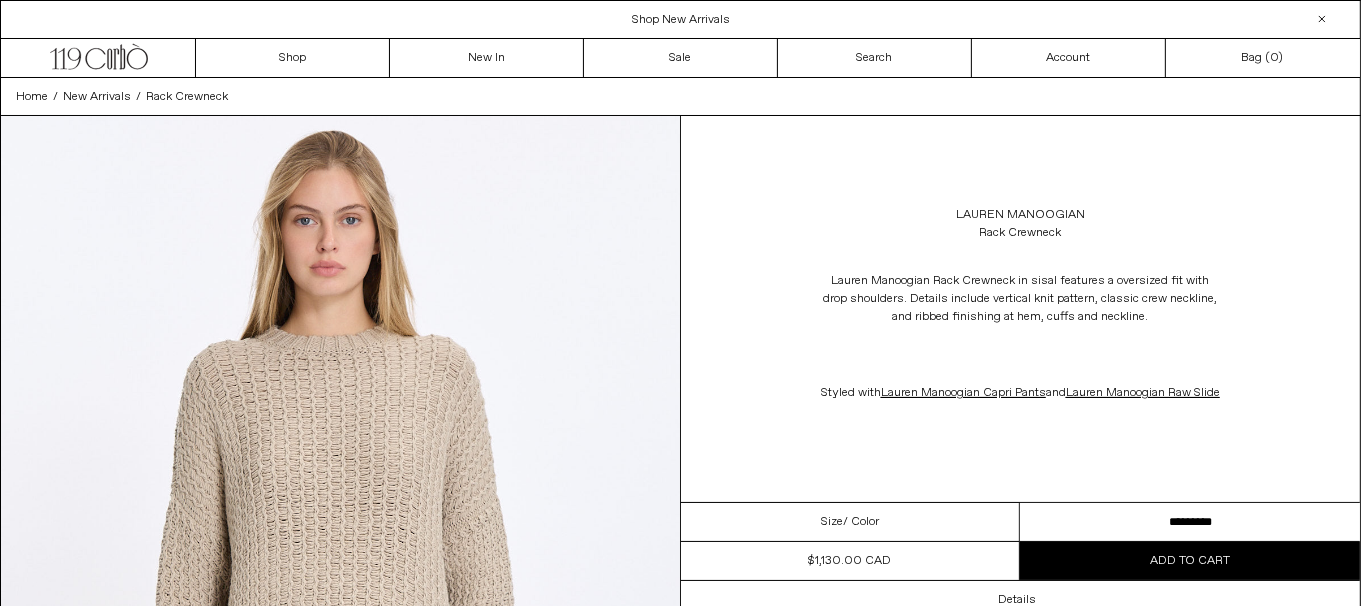 click on "*********
*********" at bounding box center (1190, 522) 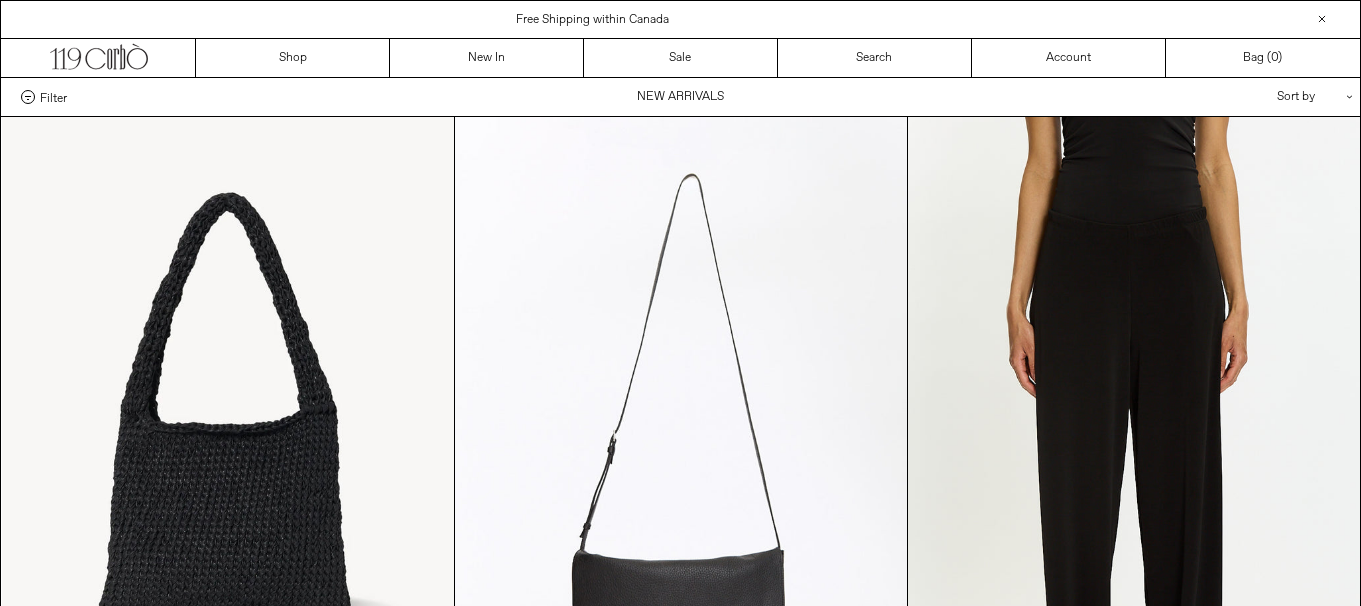 scroll, scrollTop: 0, scrollLeft: 0, axis: both 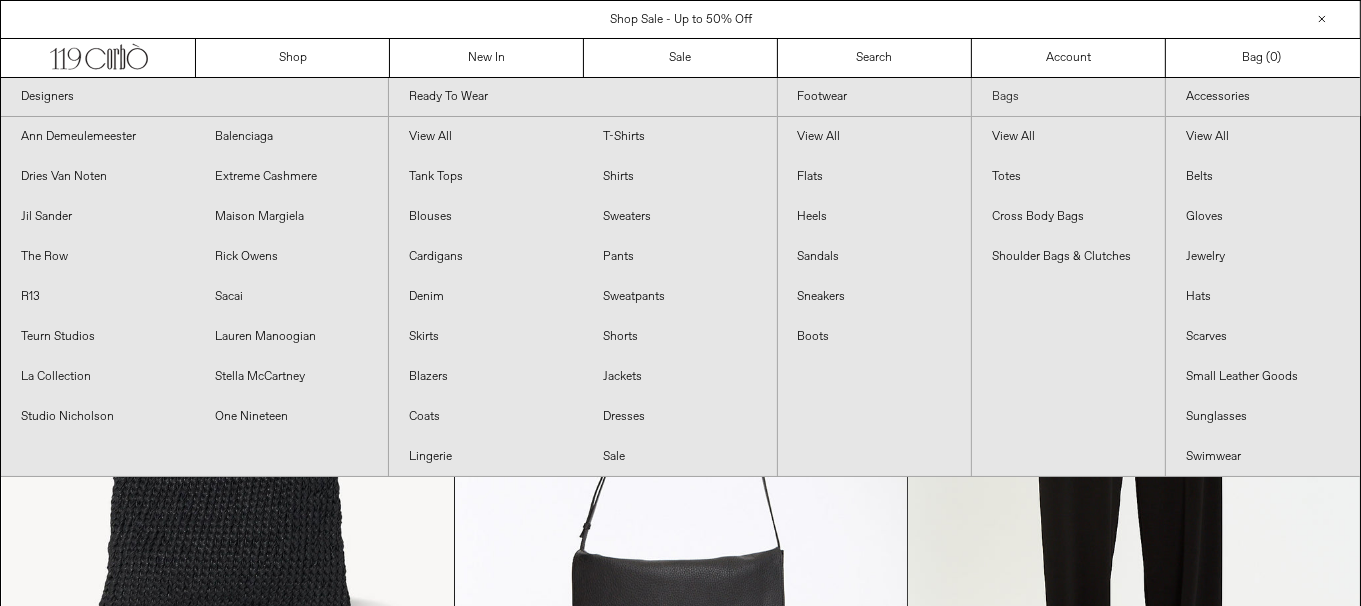 click on "Bags" at bounding box center (1068, 97) 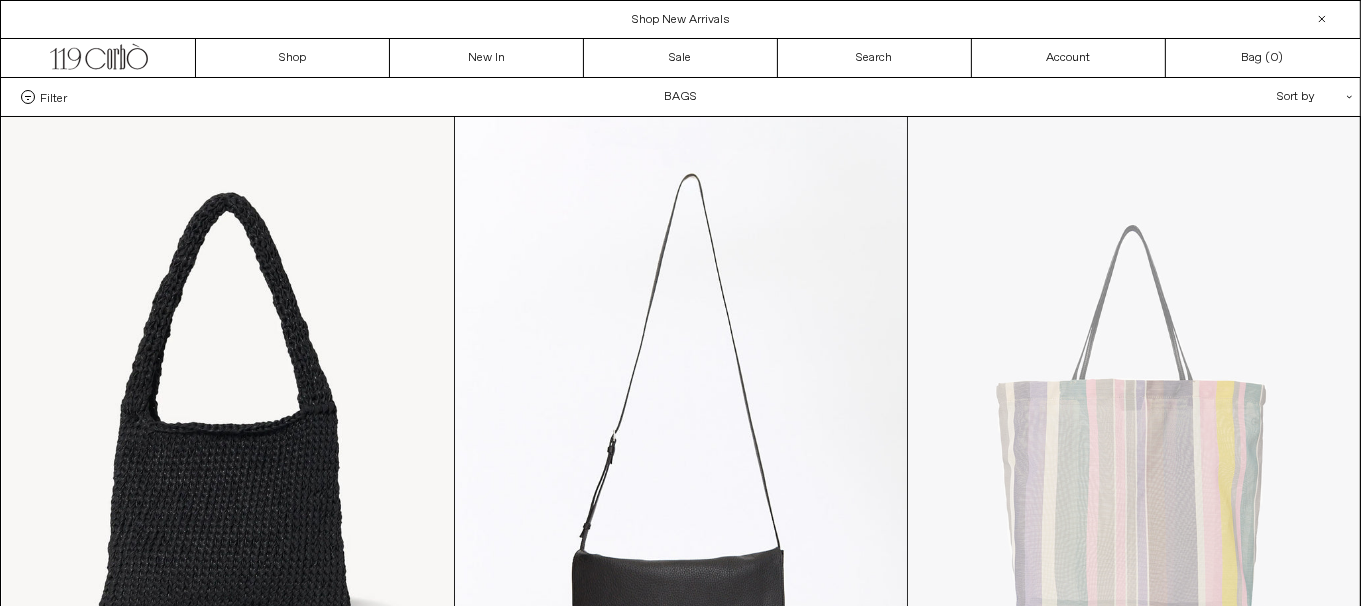 scroll, scrollTop: 0, scrollLeft: 0, axis: both 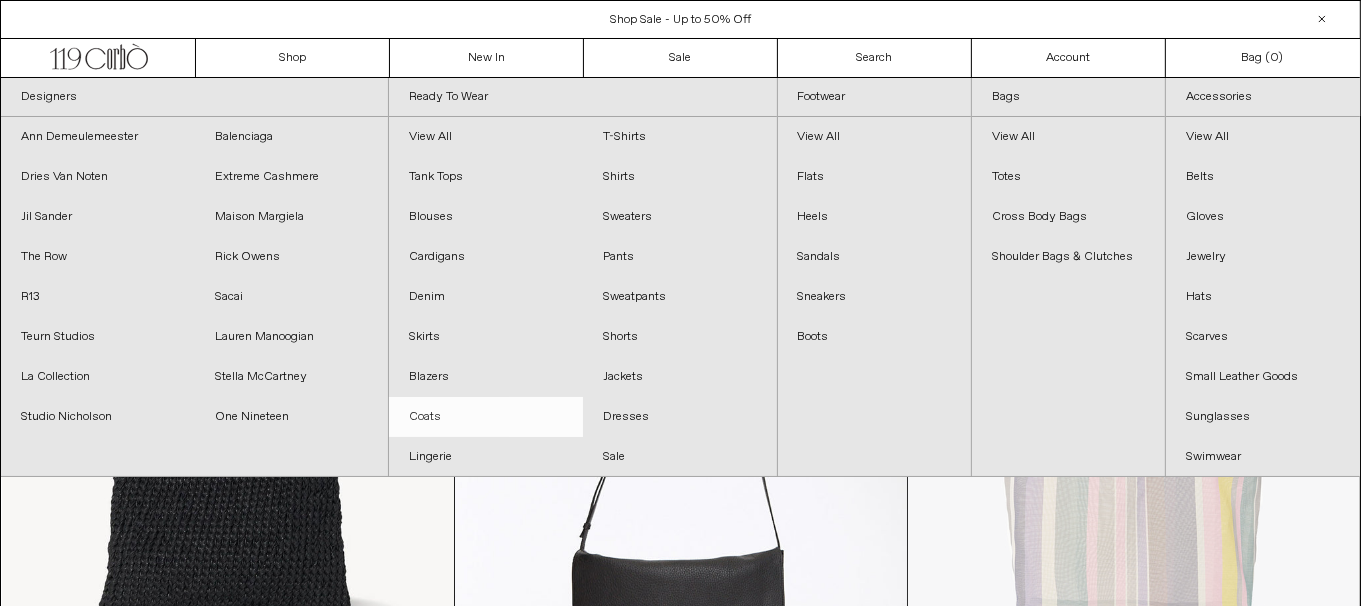 click on "Coats" at bounding box center (486, 417) 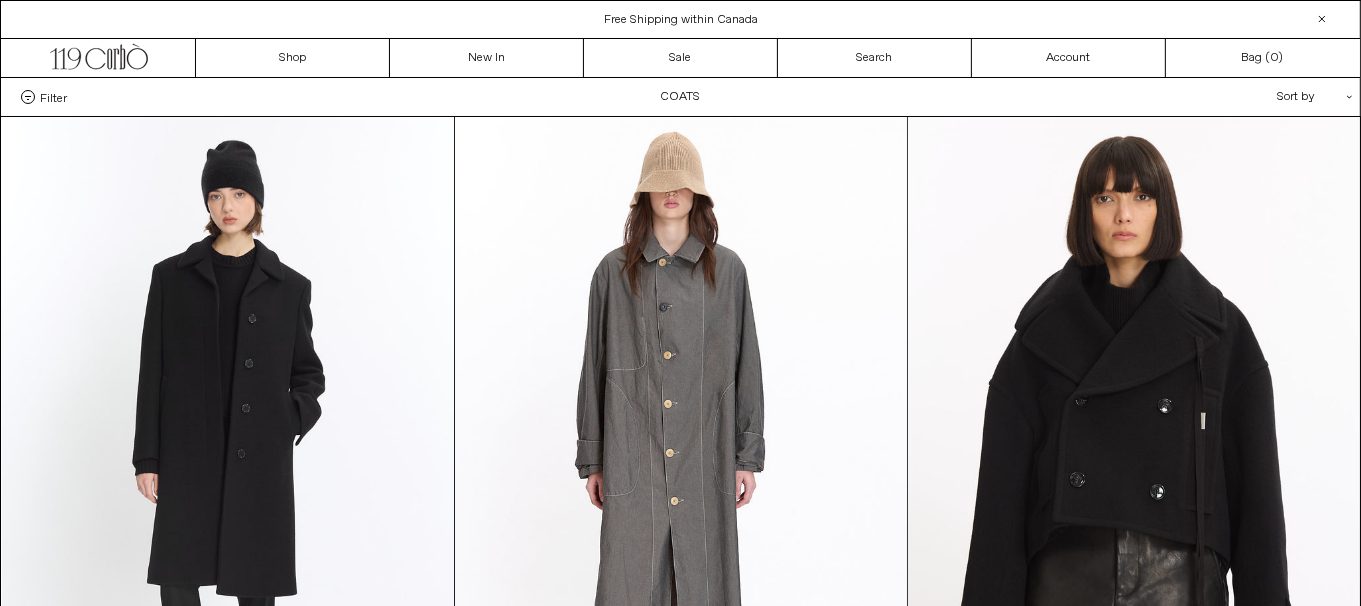 scroll, scrollTop: 0, scrollLeft: 0, axis: both 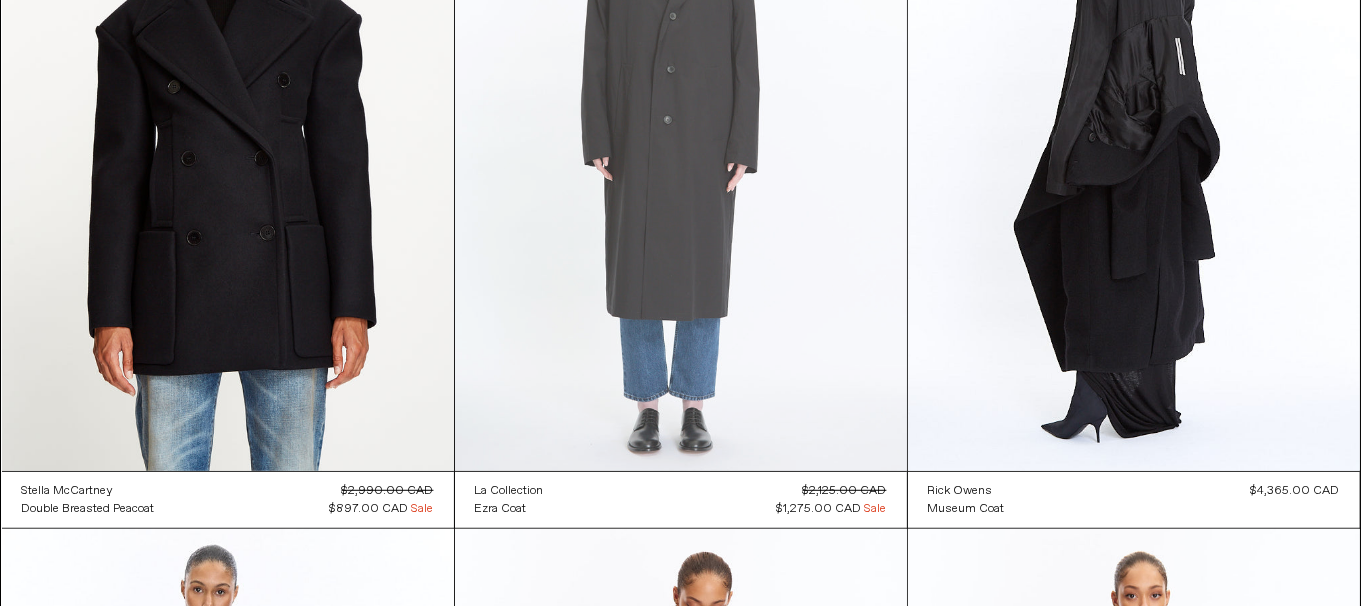 click at bounding box center (681, 132) 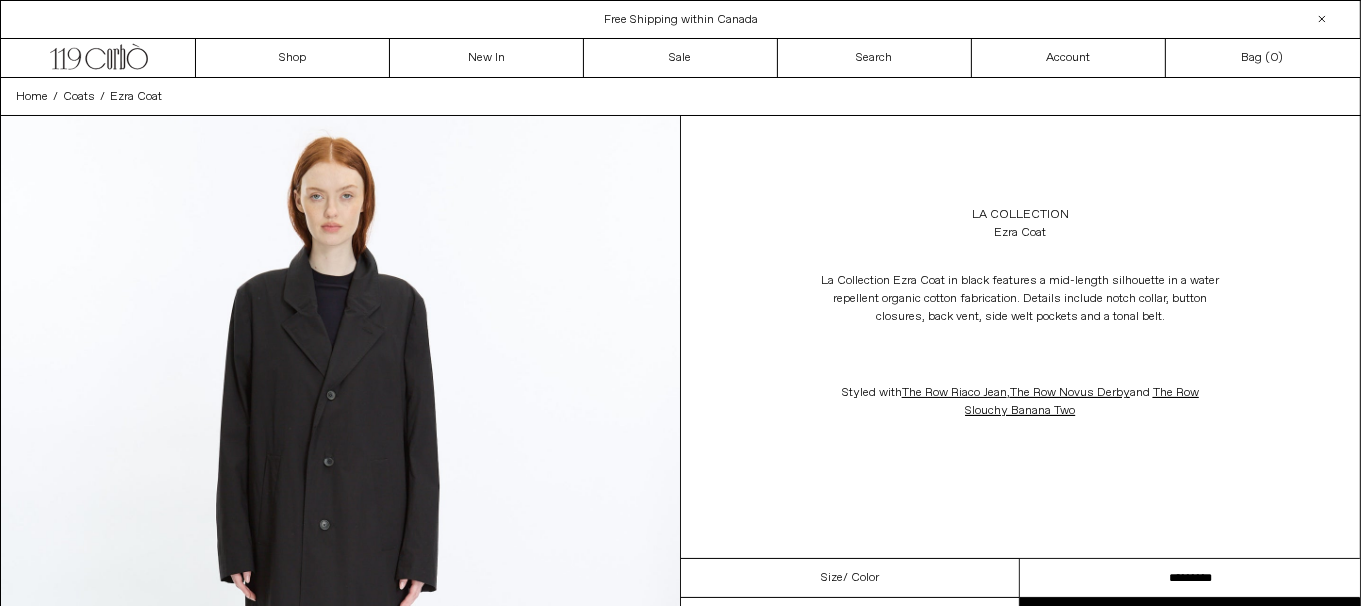 scroll, scrollTop: 0, scrollLeft: 0, axis: both 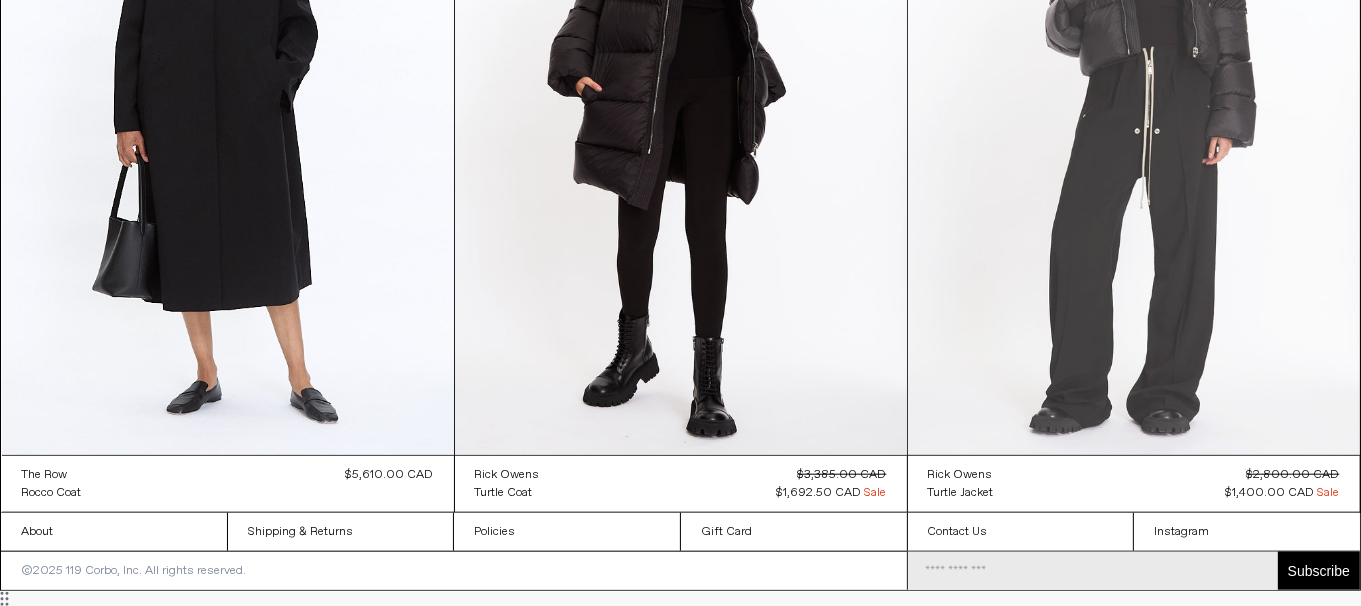 click at bounding box center (1134, 116) 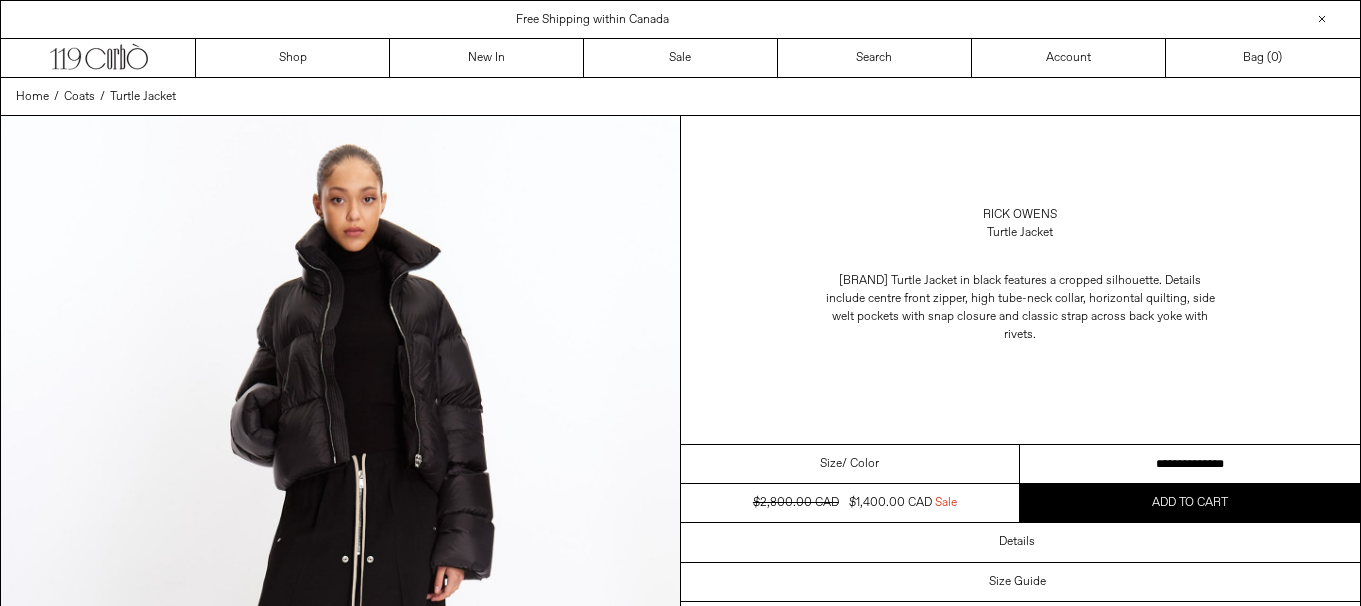 scroll, scrollTop: 0, scrollLeft: 0, axis: both 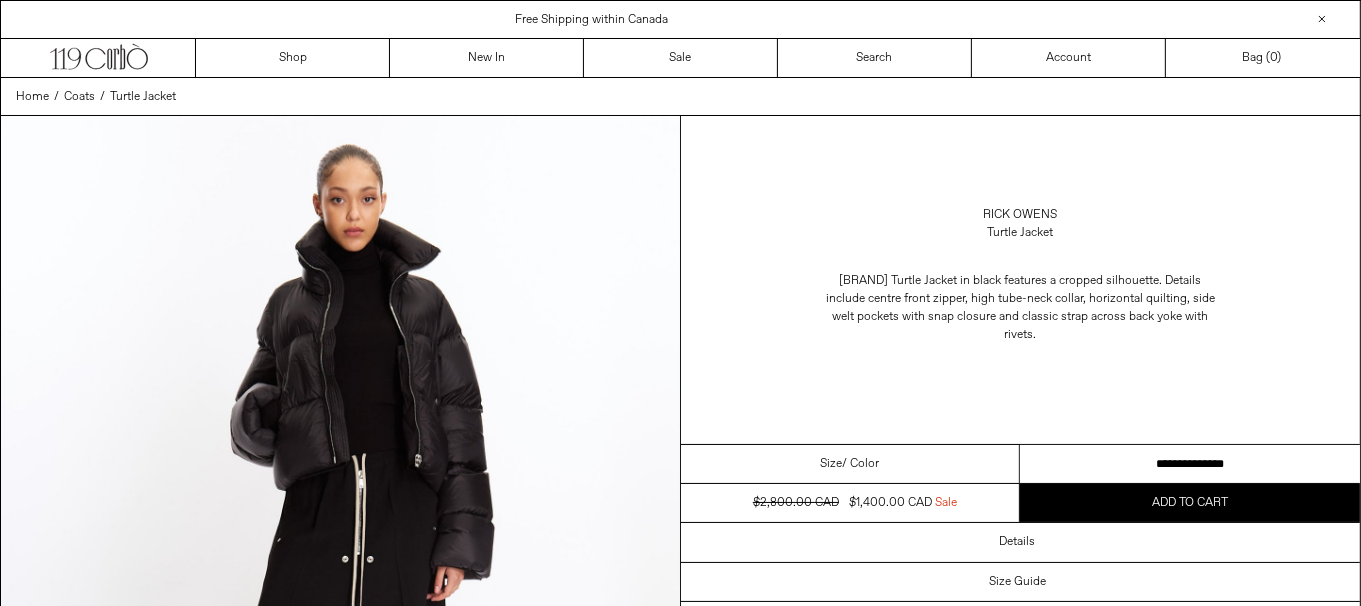 click on "**********" at bounding box center (1190, 464) 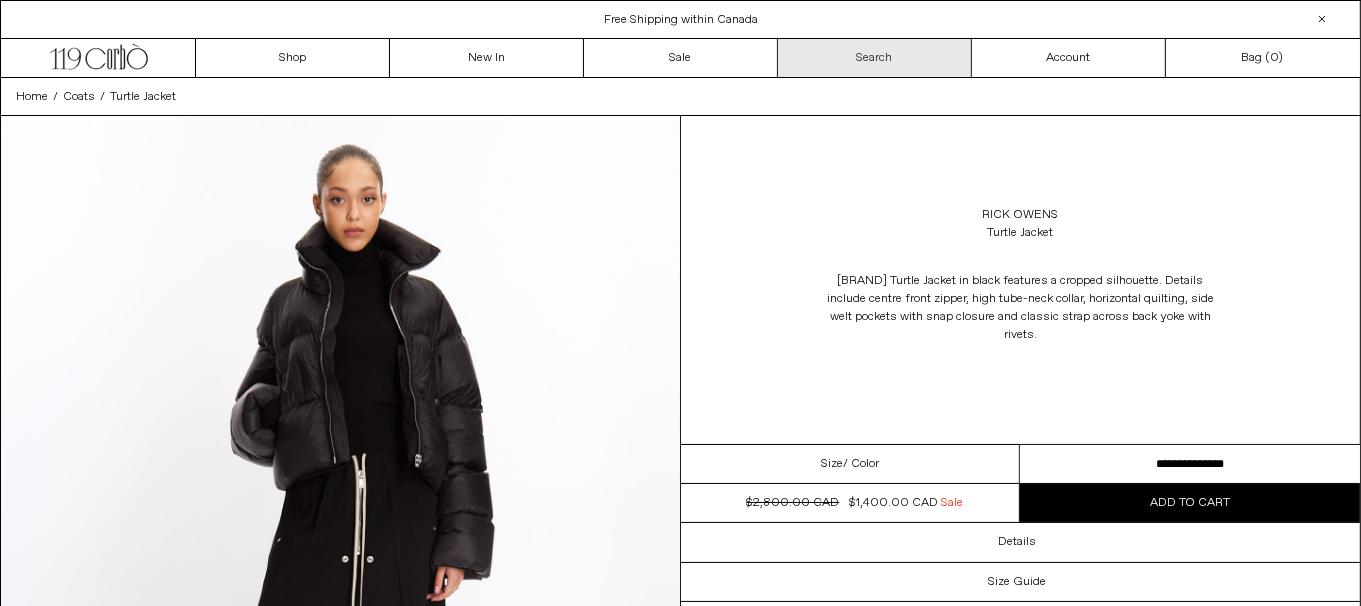 scroll, scrollTop: 0, scrollLeft: 0, axis: both 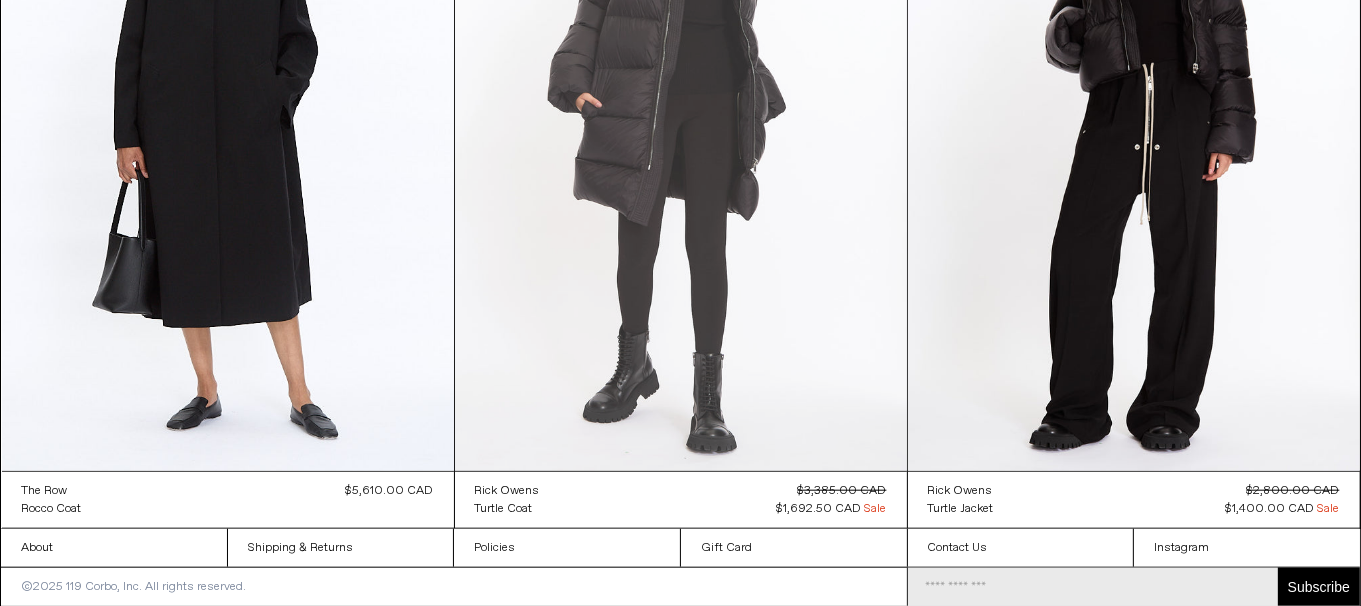 click at bounding box center (681, 132) 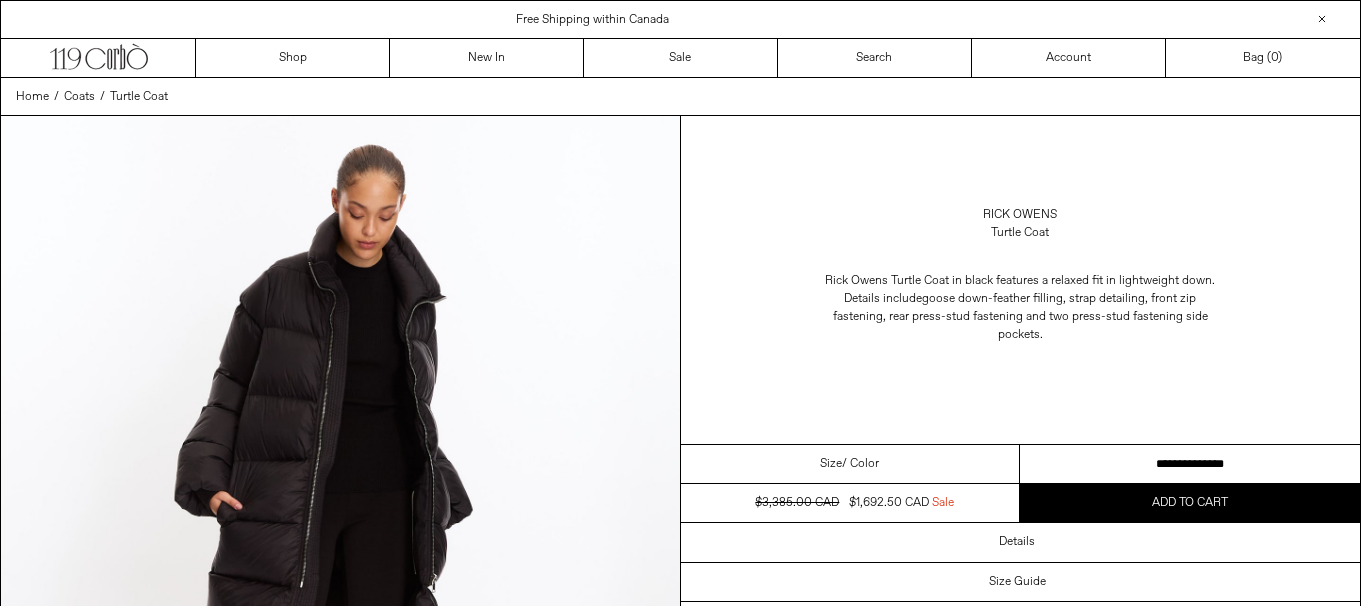 scroll, scrollTop: 0, scrollLeft: 0, axis: both 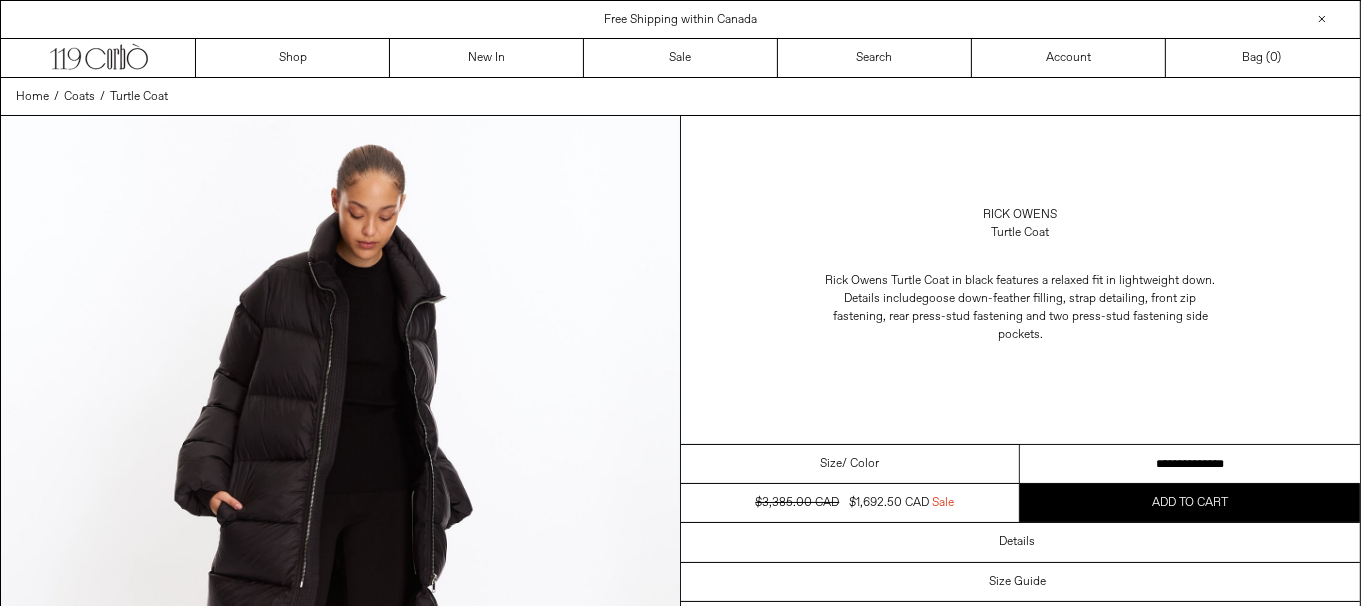 click on "**********" at bounding box center [1190, 464] 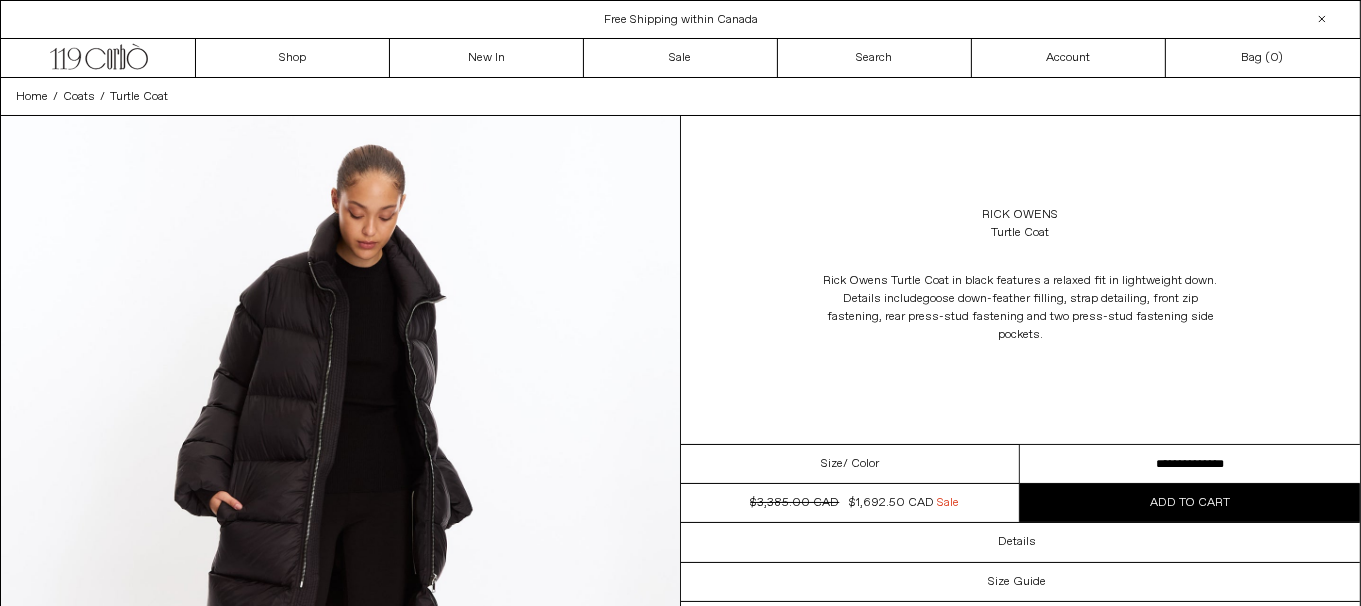 scroll, scrollTop: 0, scrollLeft: 0, axis: both 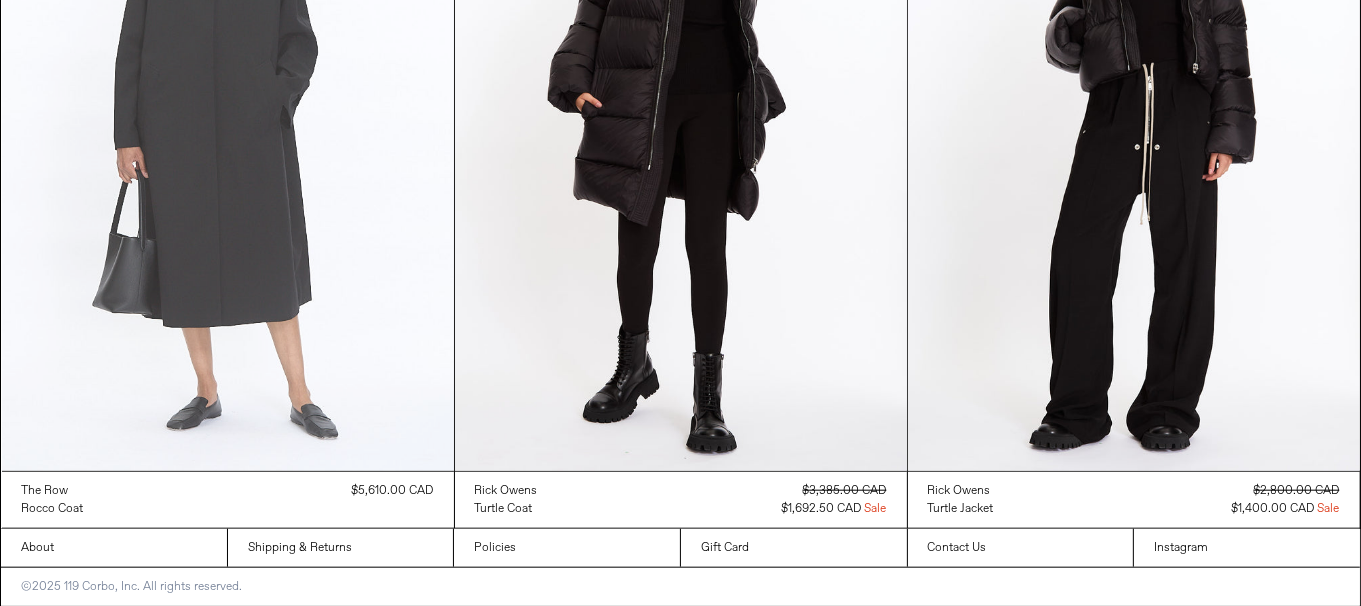 click at bounding box center [228, 132] 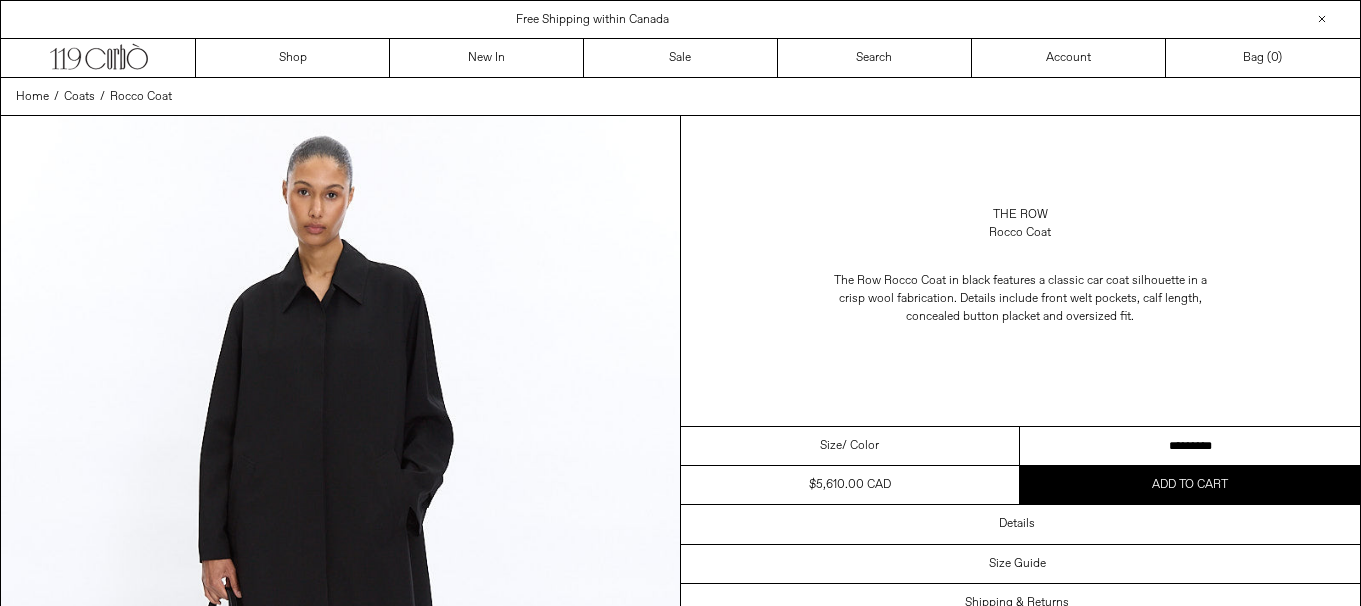 scroll, scrollTop: 0, scrollLeft: 0, axis: both 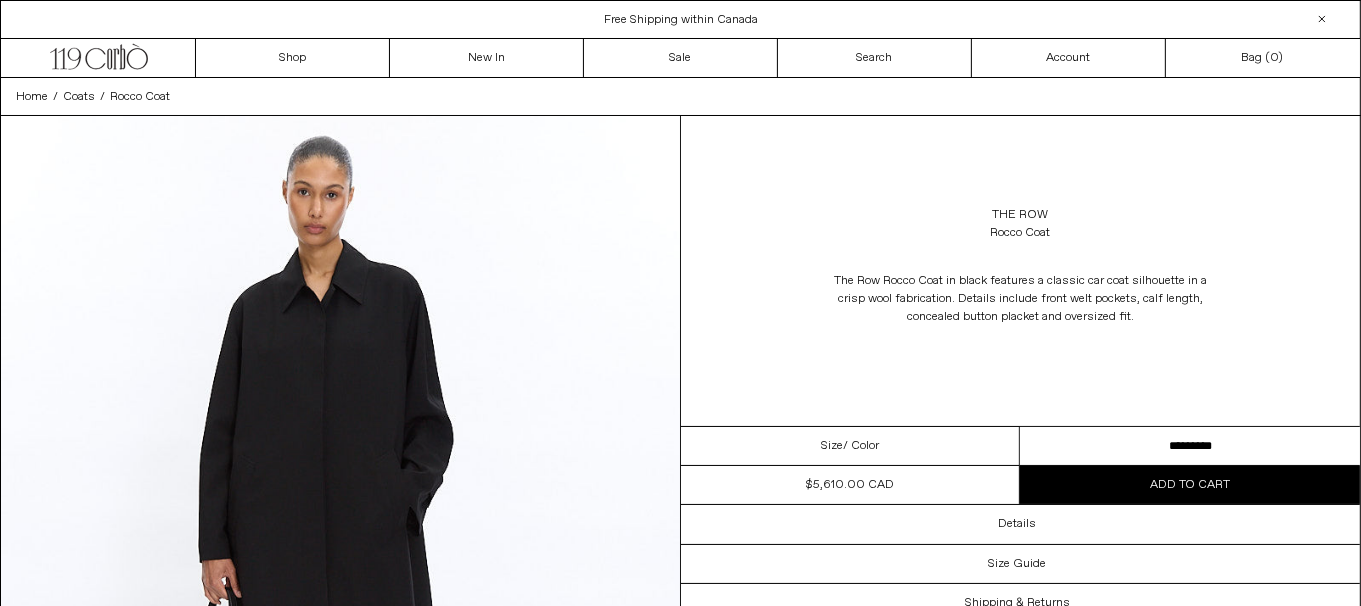 click on "**********" at bounding box center (1190, 446) 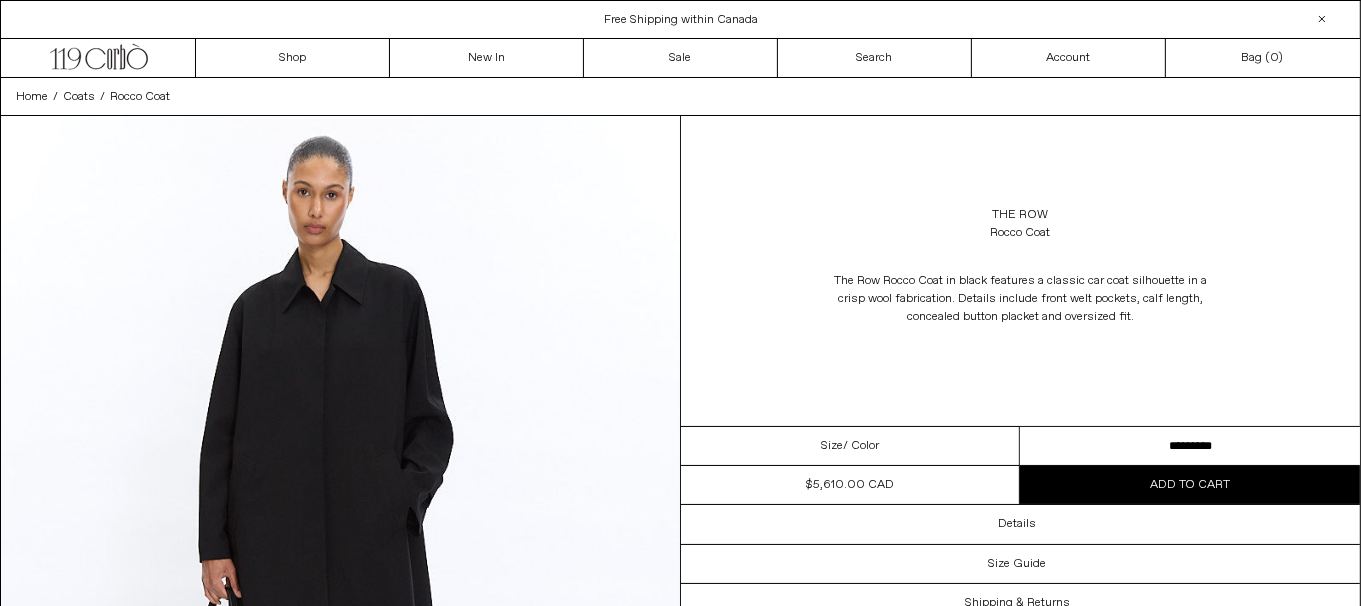scroll, scrollTop: 0, scrollLeft: 0, axis: both 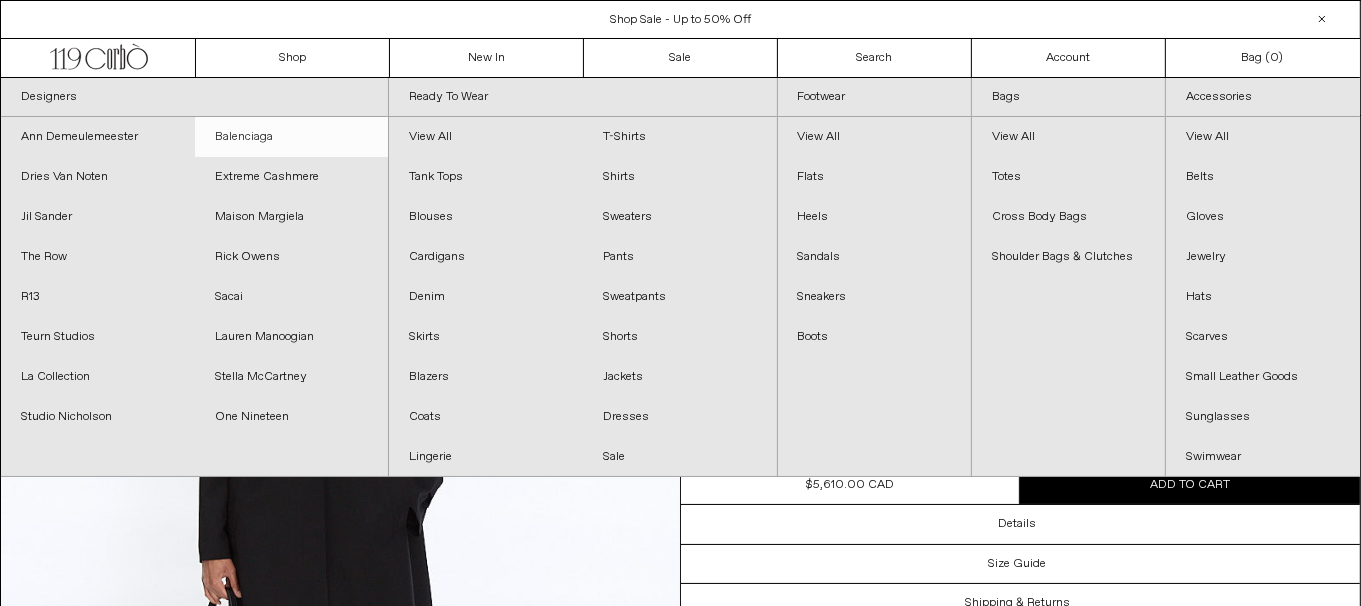 click on "Balenciaga" at bounding box center (292, 137) 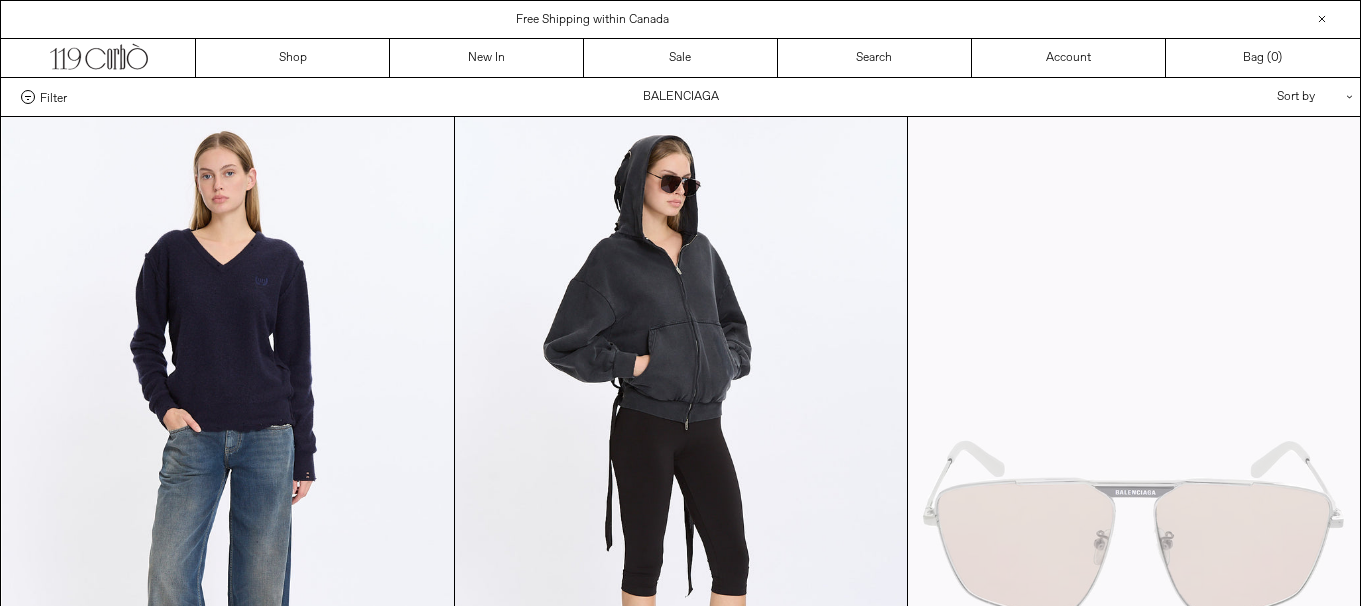 scroll, scrollTop: 0, scrollLeft: 0, axis: both 